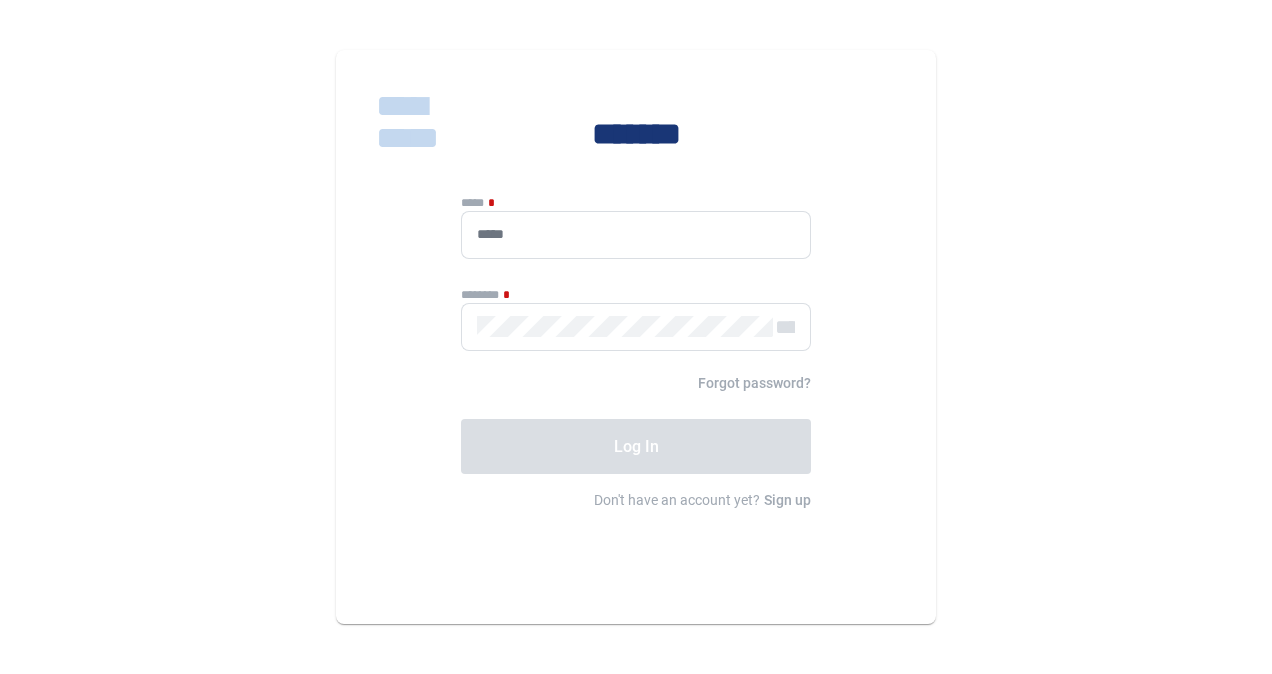 scroll, scrollTop: 0, scrollLeft: 0, axis: both 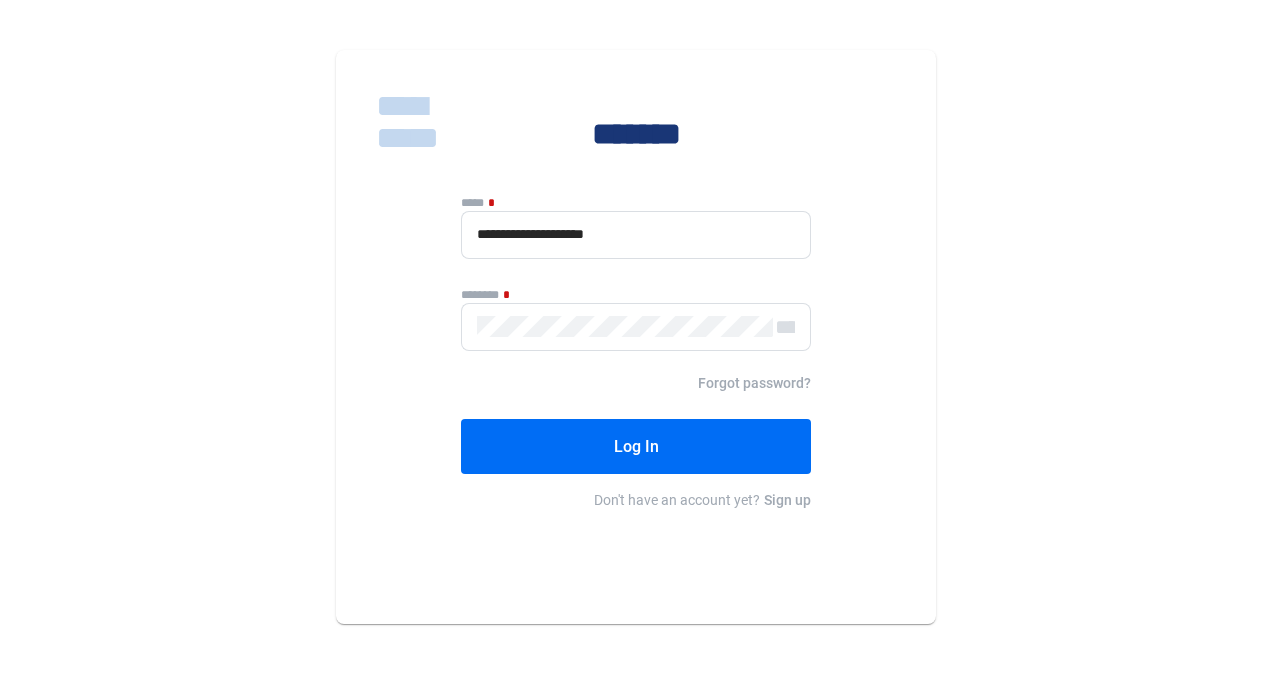 click on "**********" 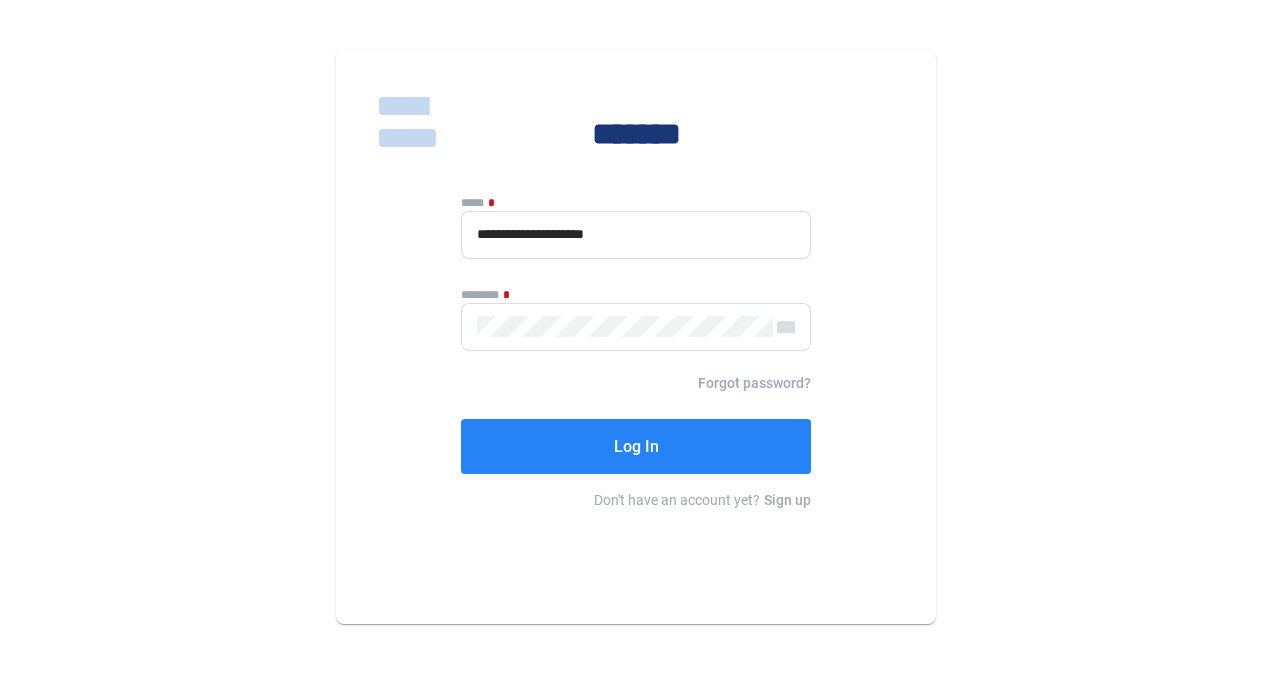 click on "Log In" 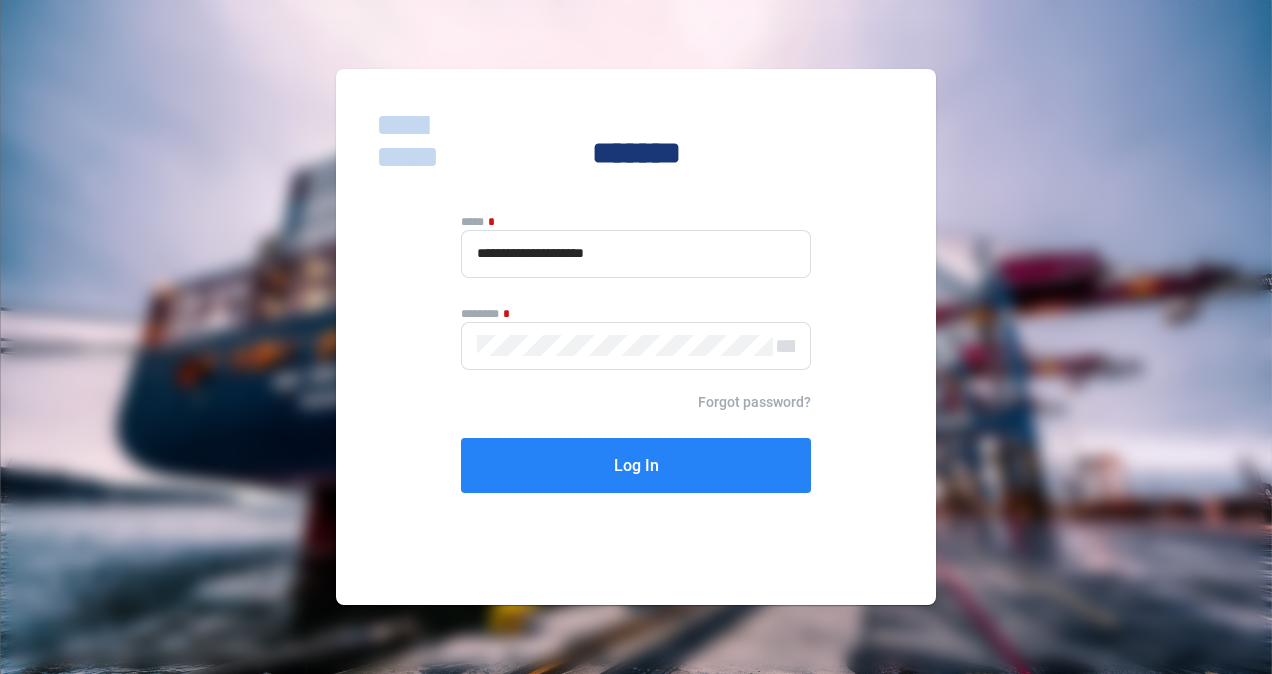 click on "Log In" 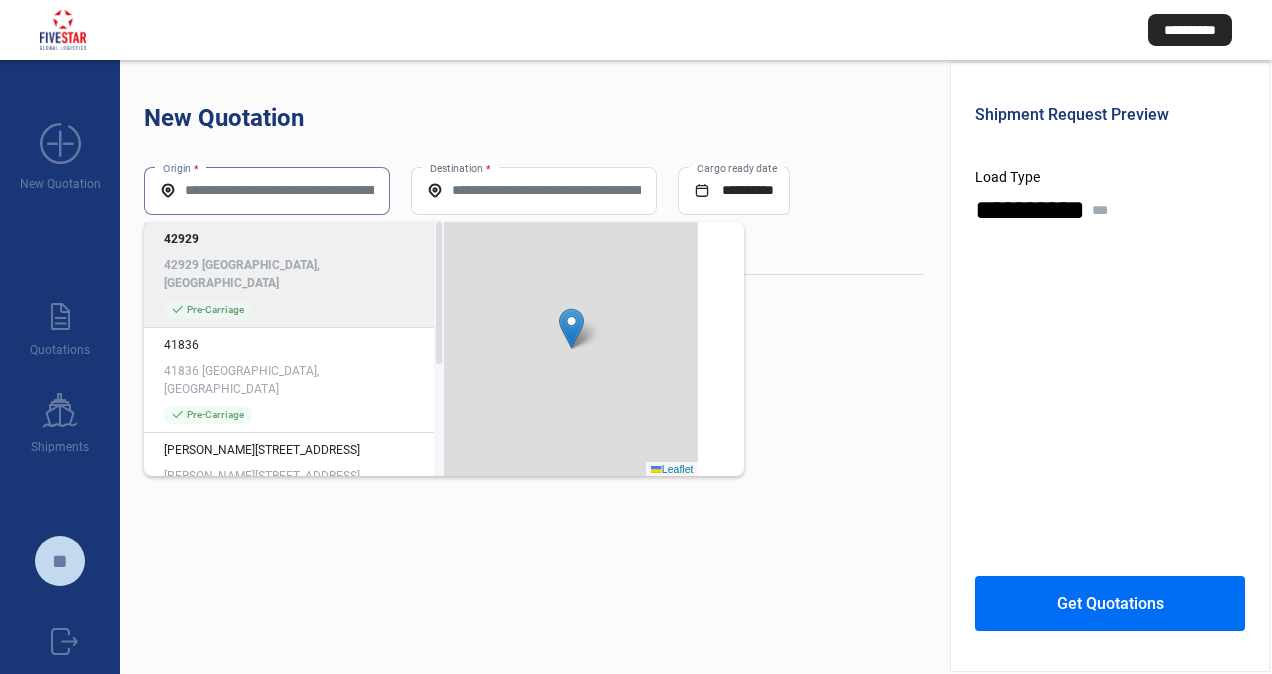 click on "Origin *" at bounding box center [267, 190] 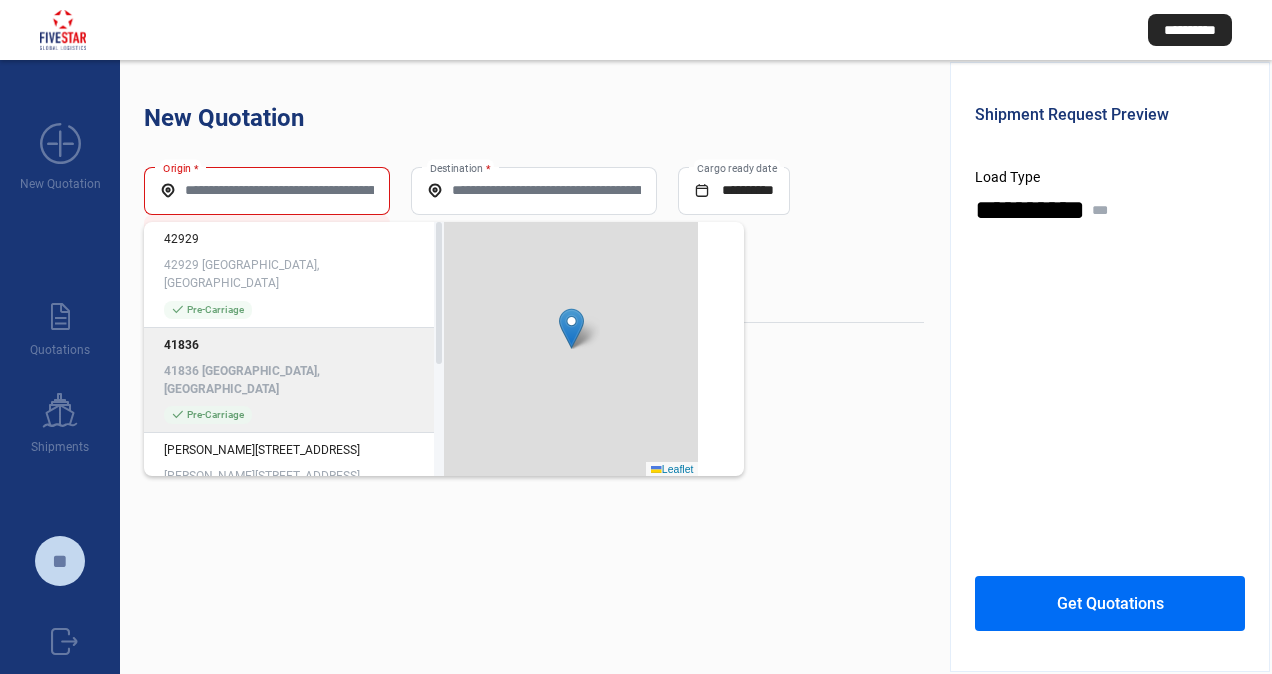 click on "41836" 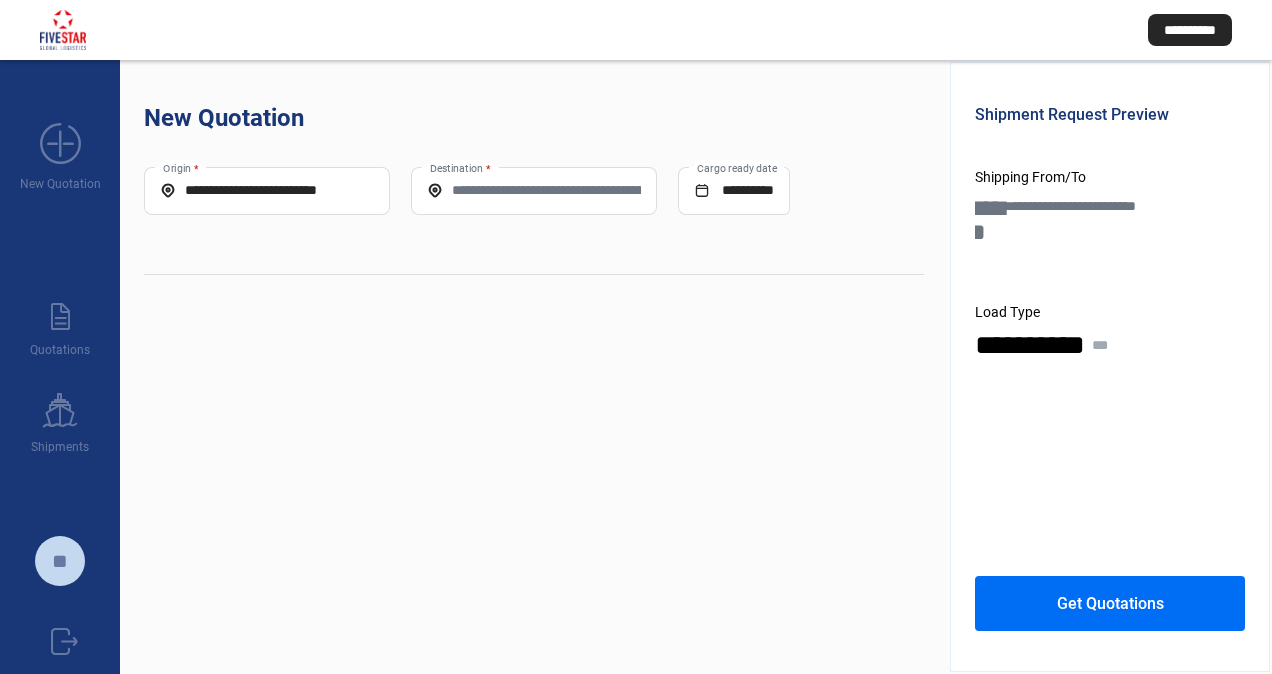 click on "Destination *" at bounding box center (534, 190) 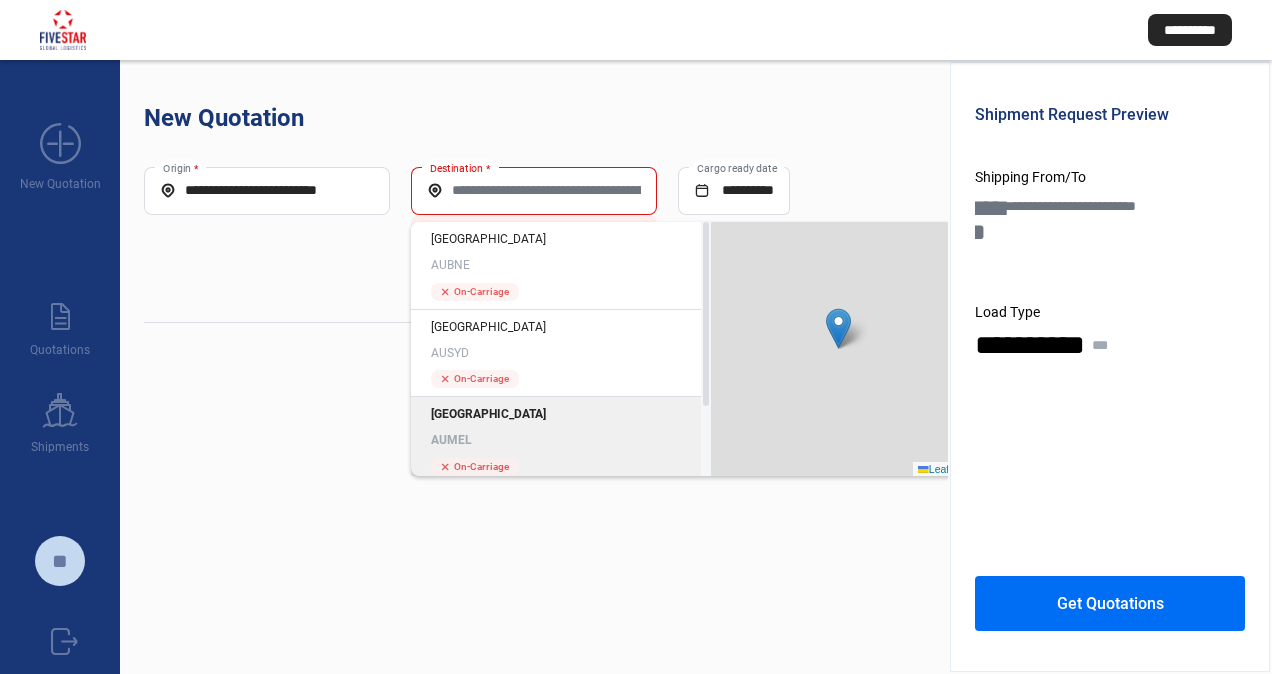 click on "[GEOGRAPHIC_DATA]" 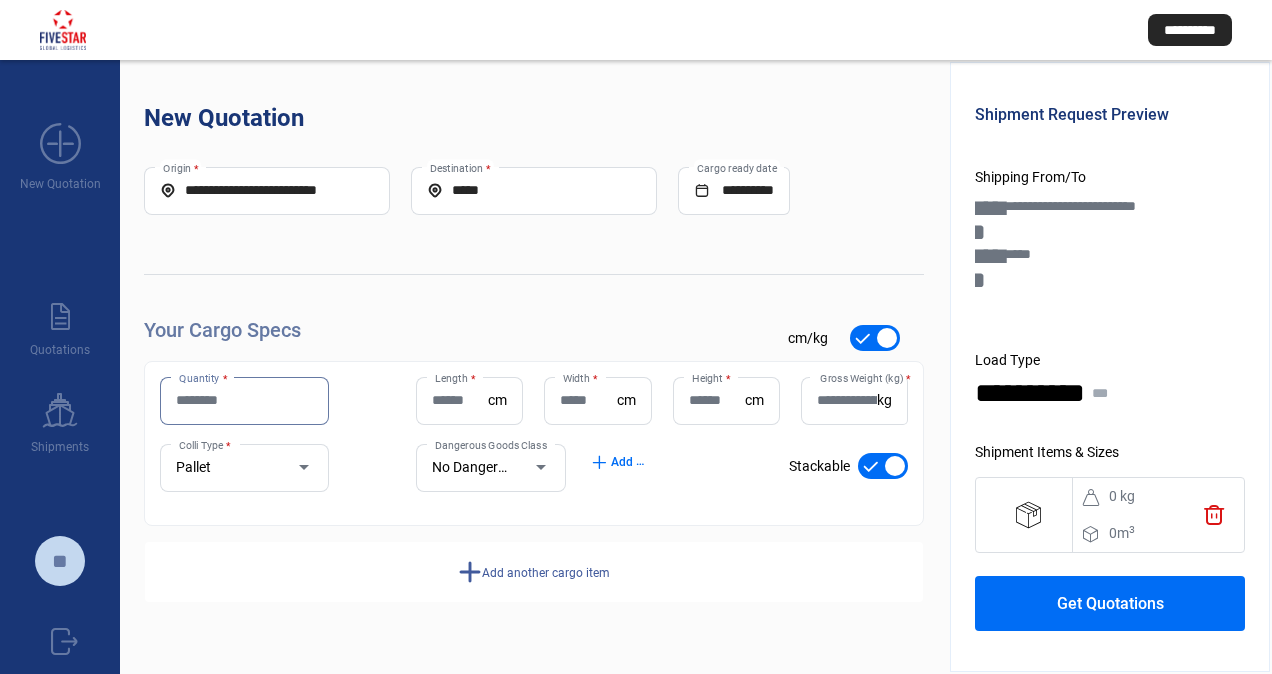 click on "Quantity *" at bounding box center [244, 400] 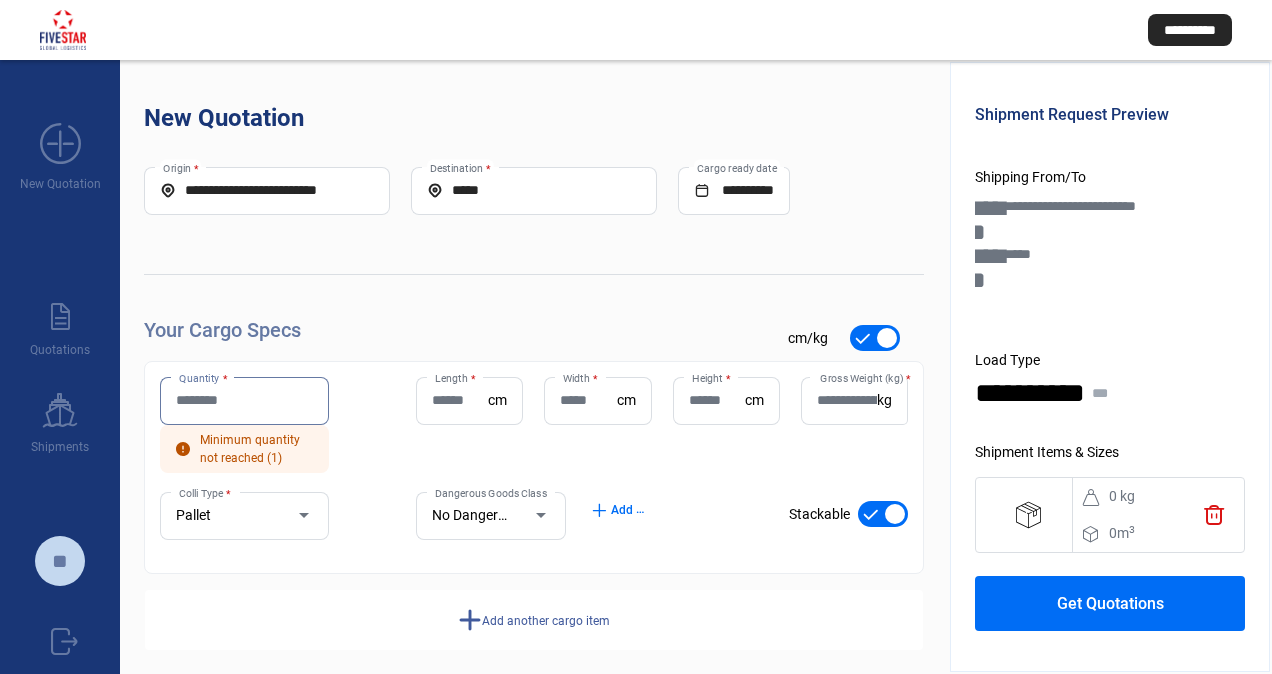 click on "Quantity *" 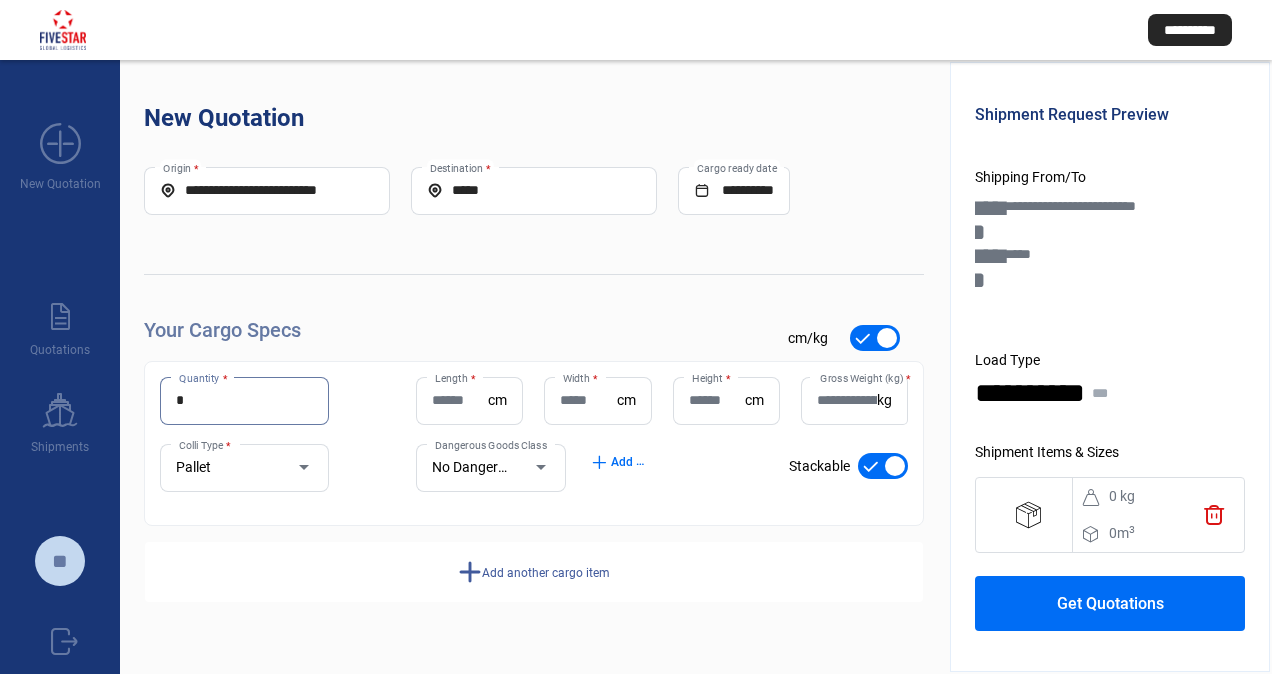 type on "*" 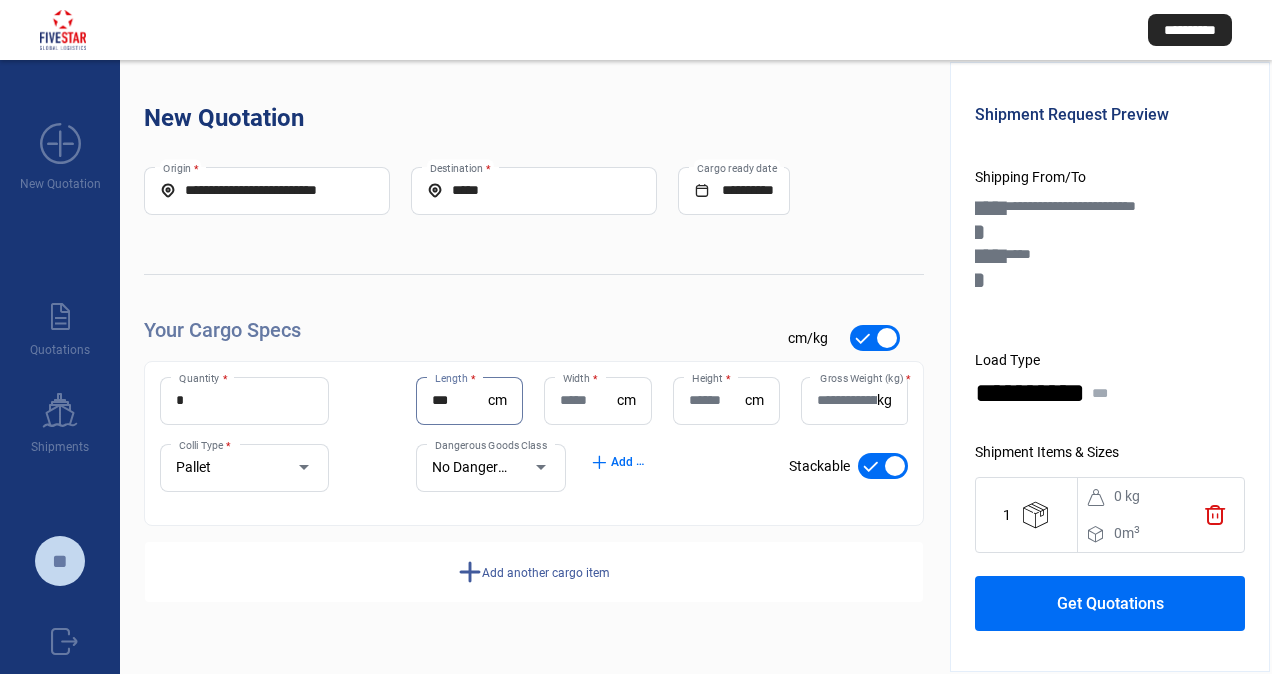 type on "***" 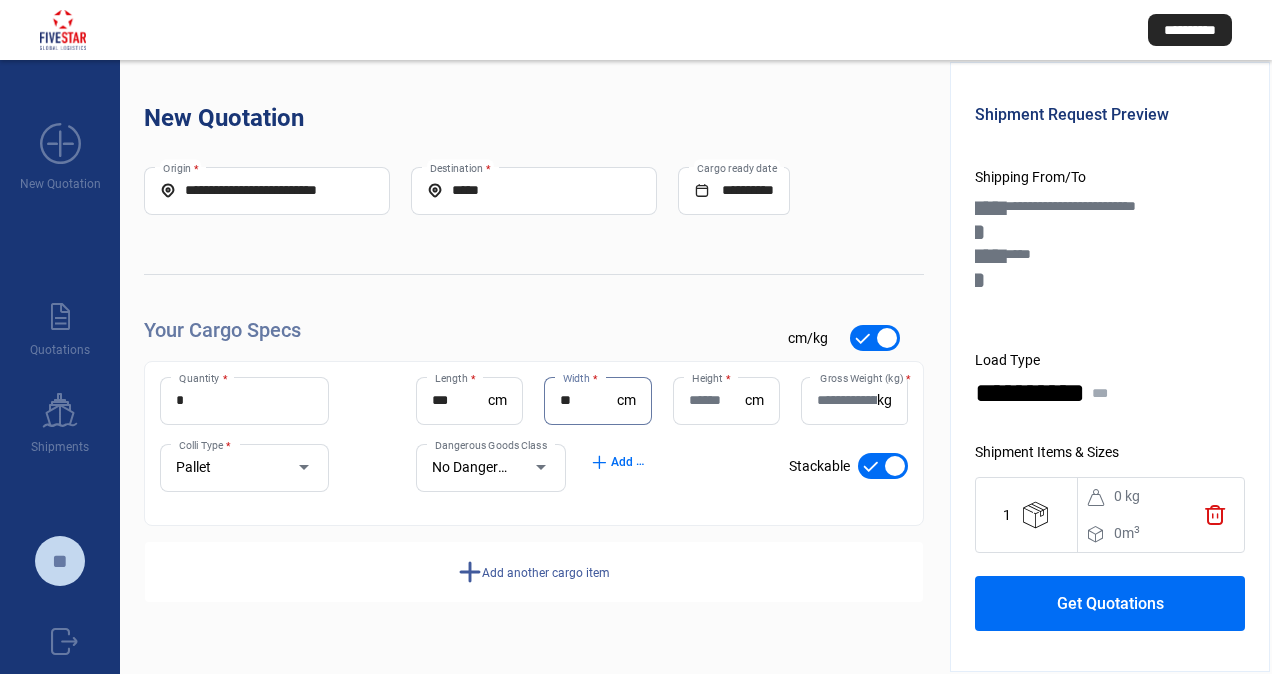 type on "**" 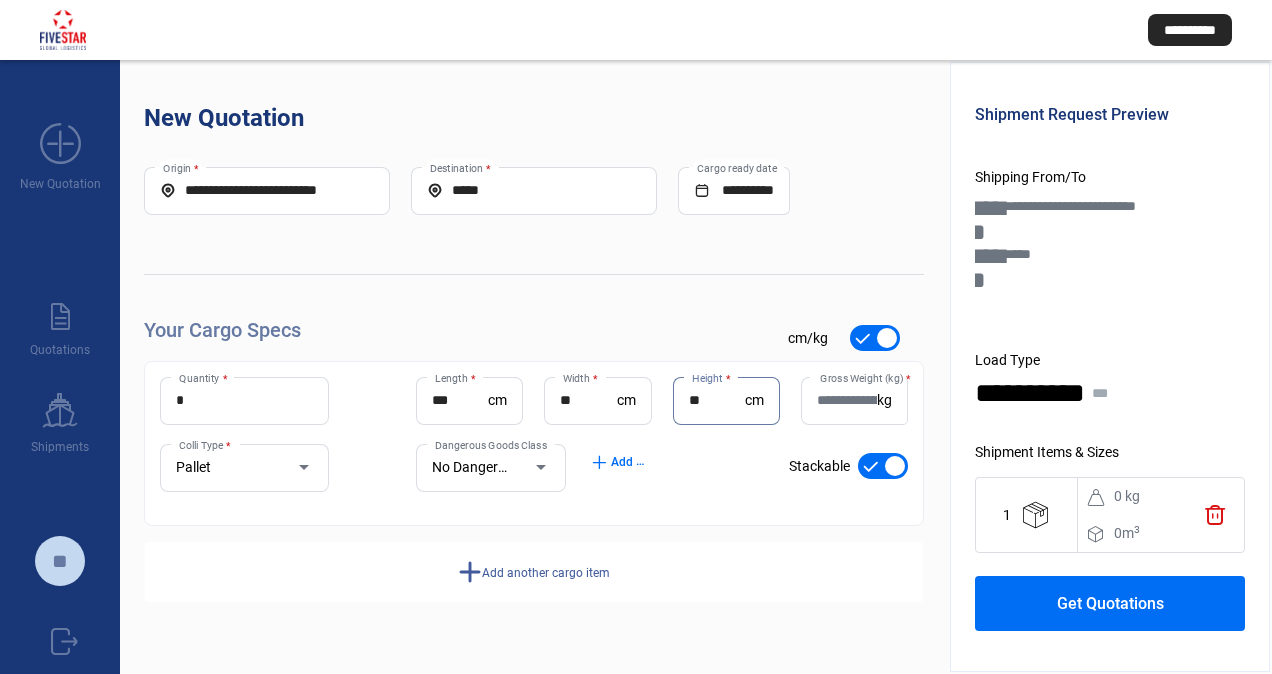 type on "**" 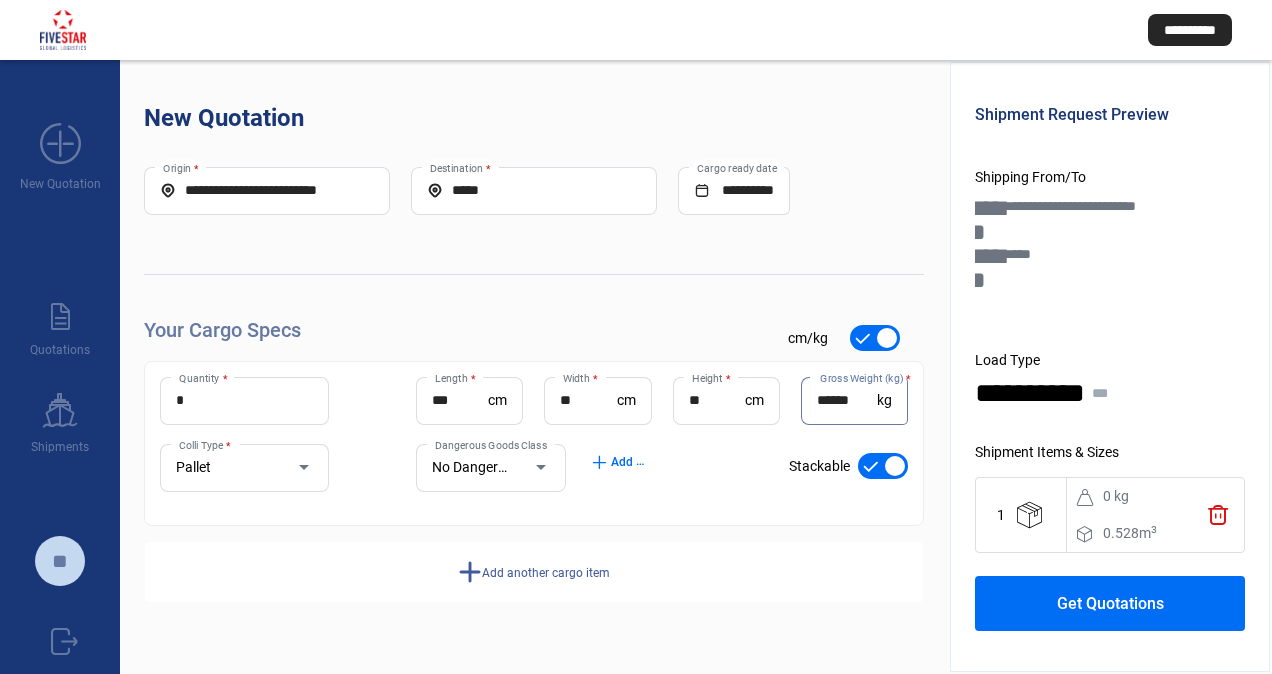 type on "******" 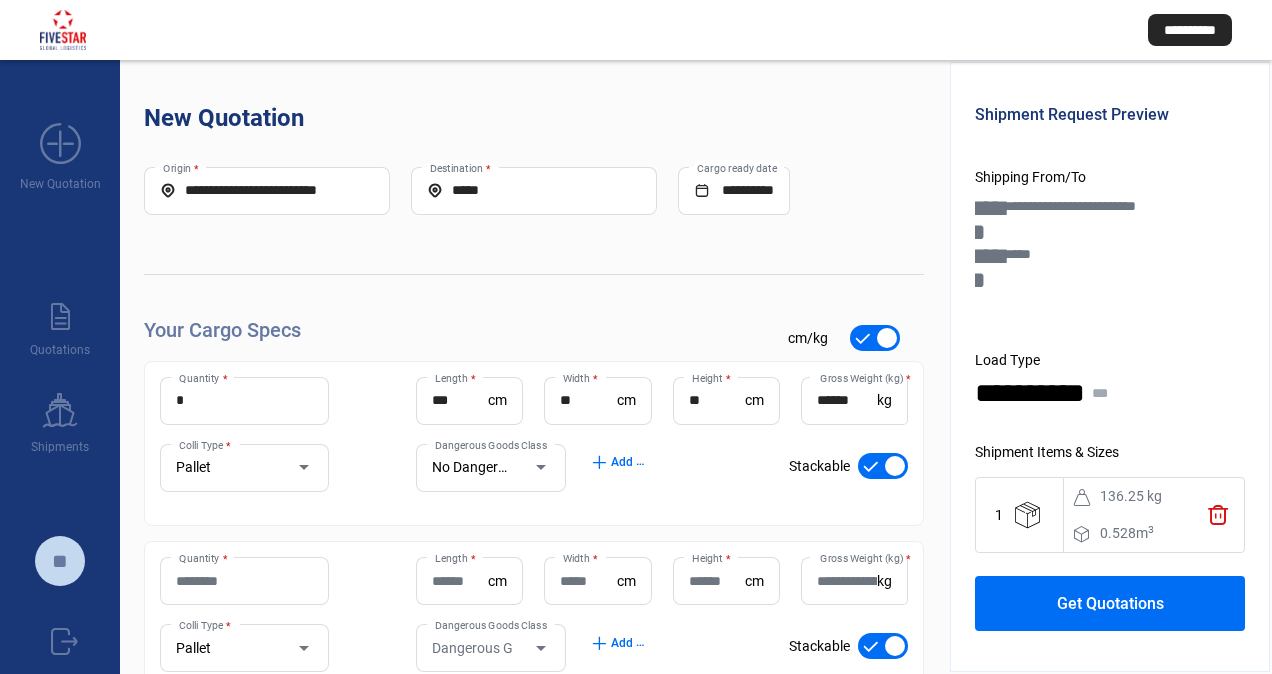 click on "Quantity *" 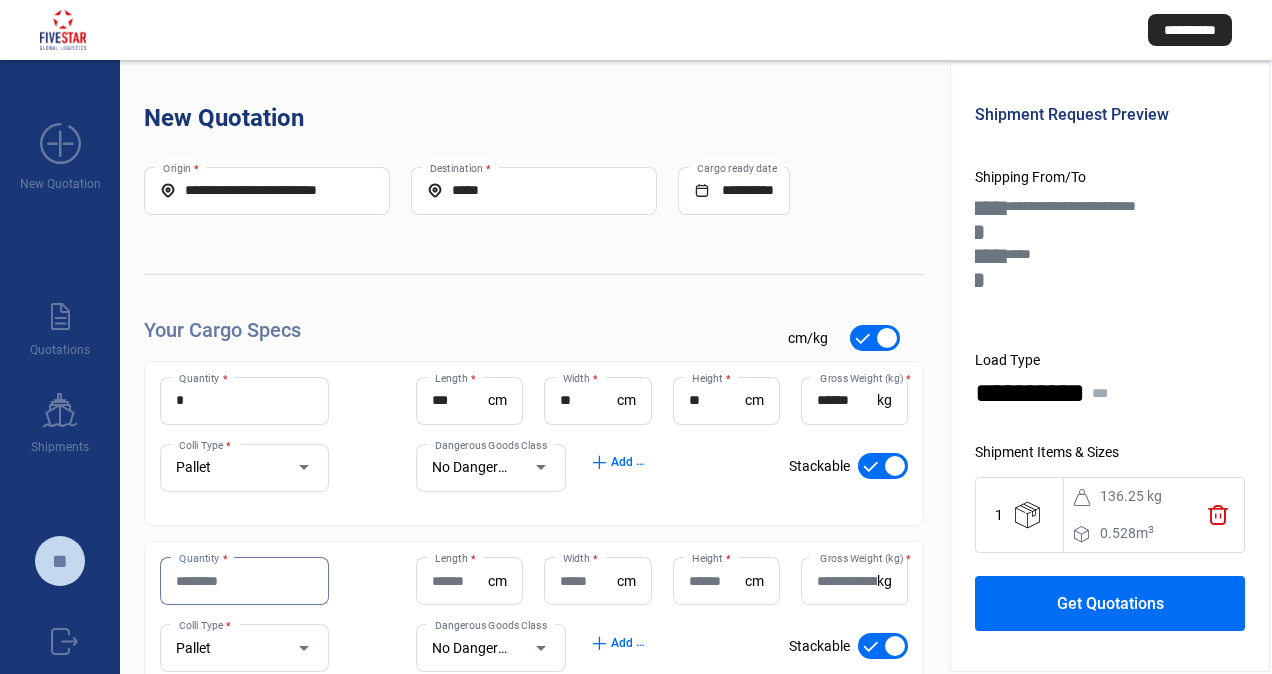 click on "Quantity *" at bounding box center [244, 581] 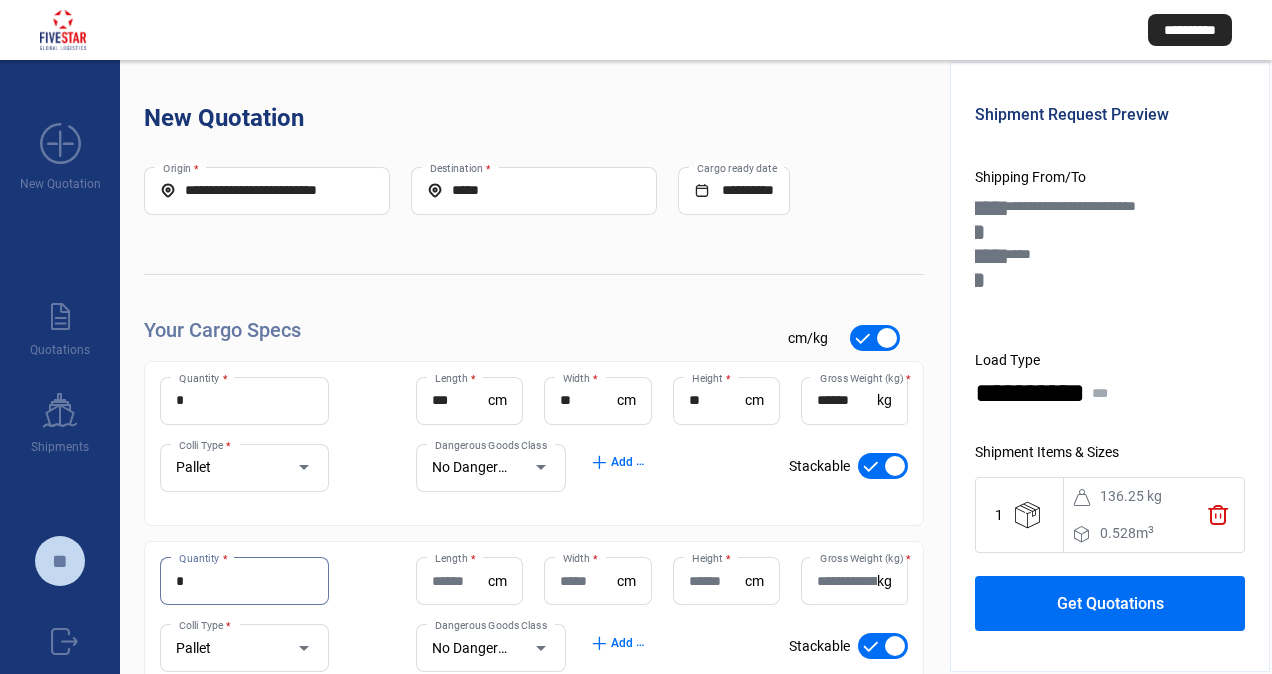 type on "*" 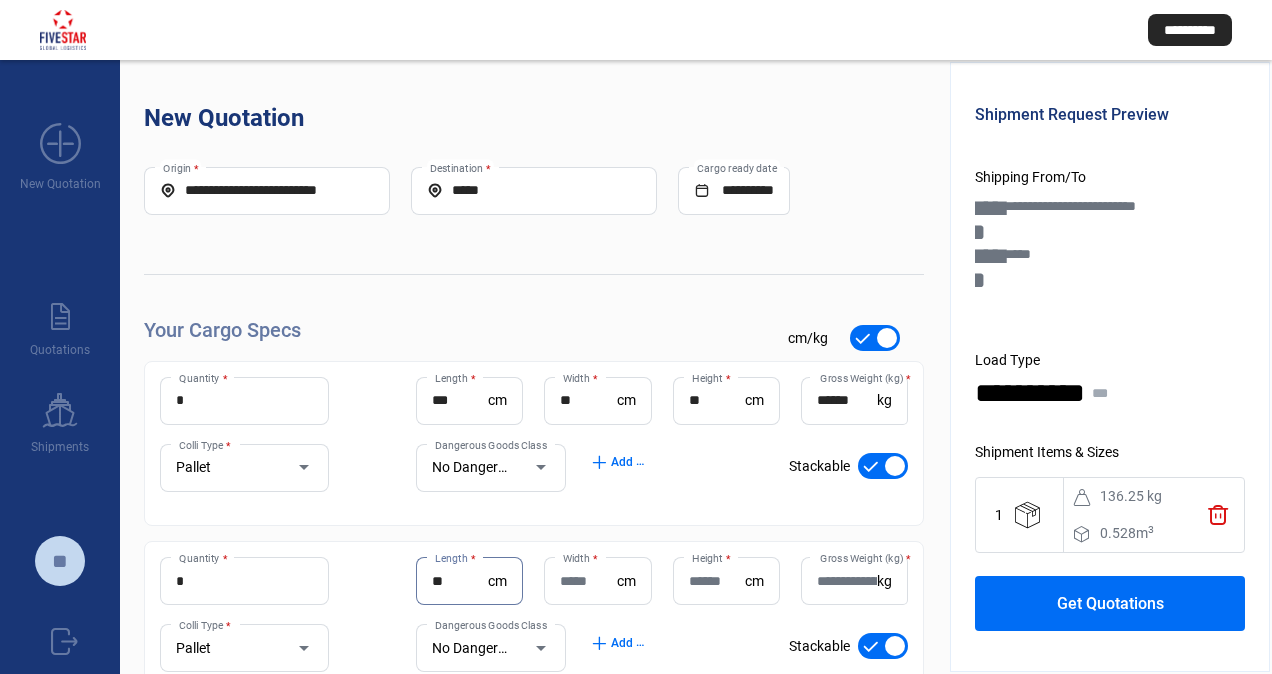 type on "**" 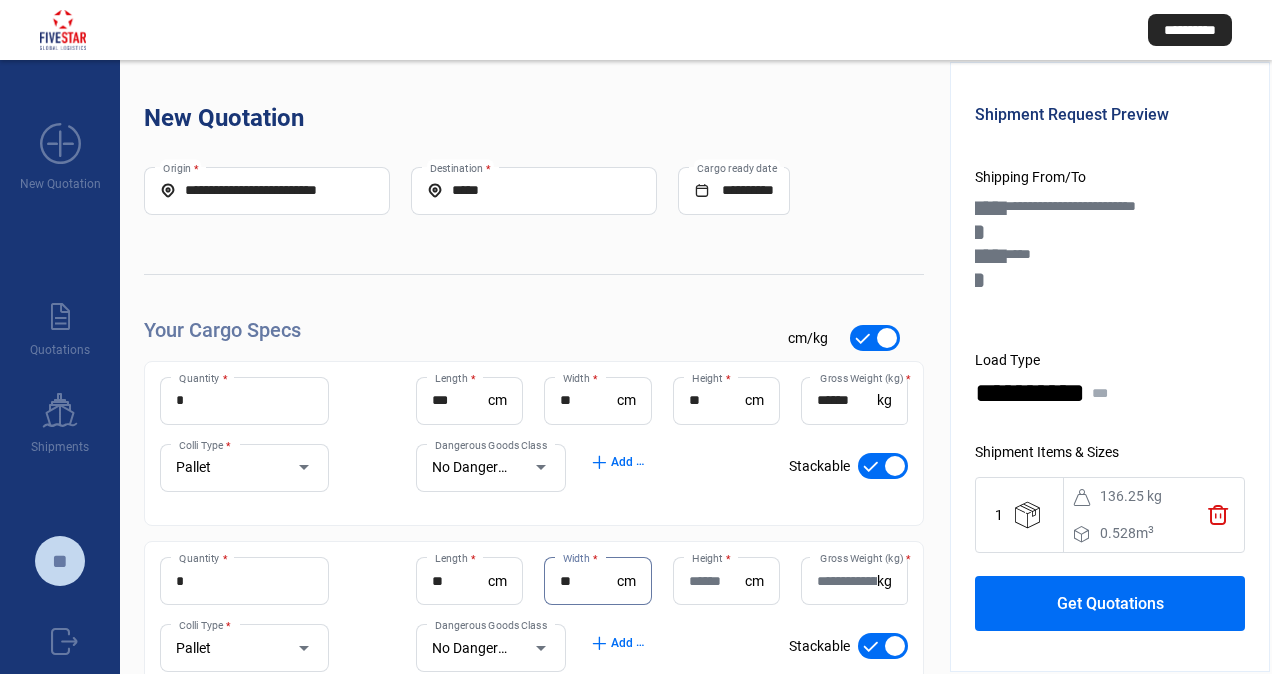 type on "**" 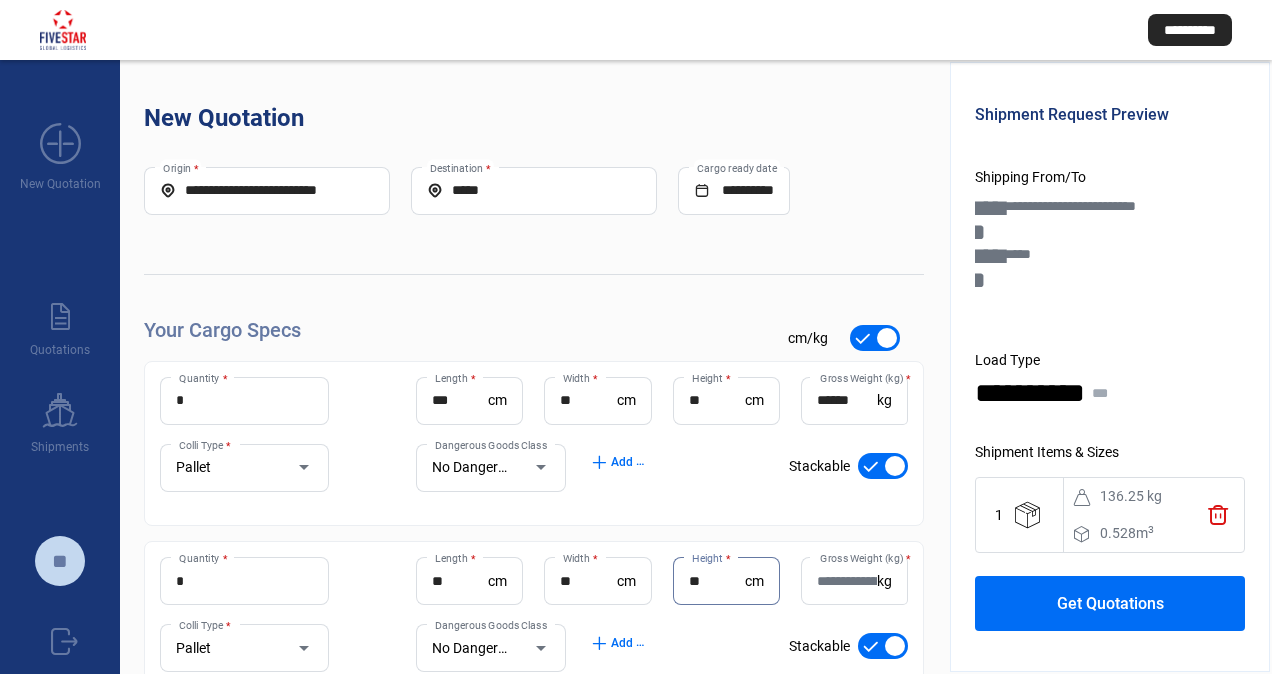 type on "**" 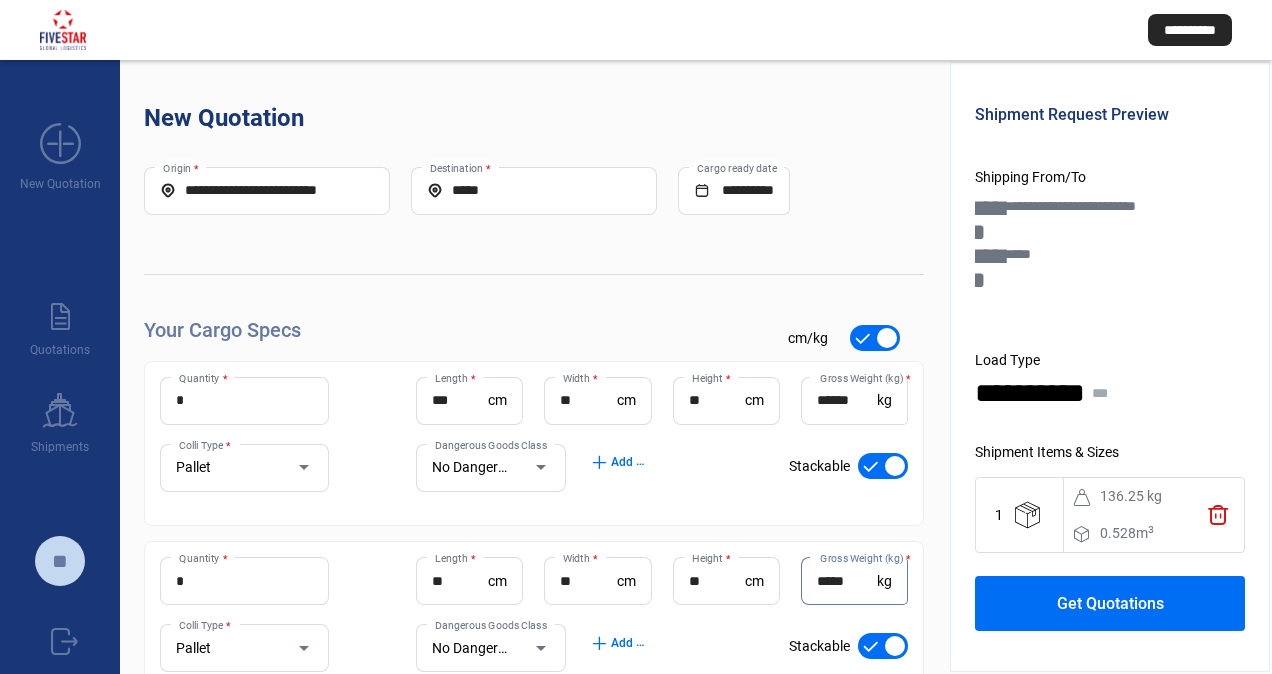 type on "*****" 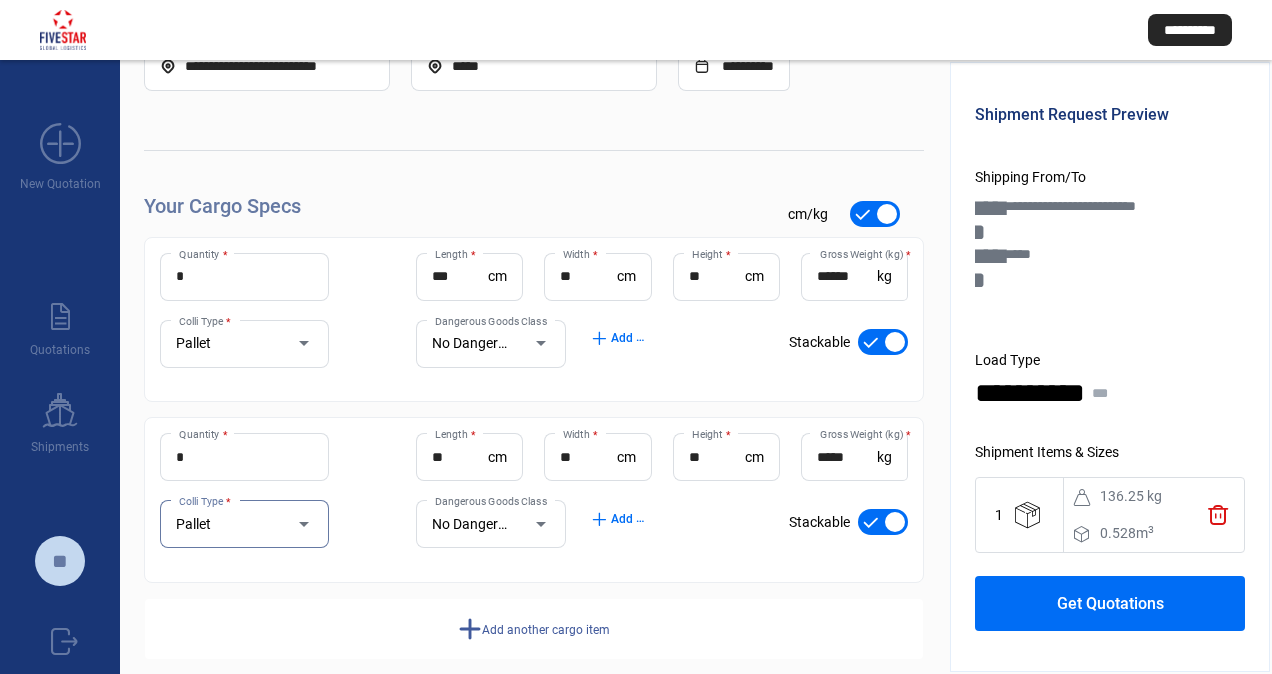 scroll, scrollTop: 148, scrollLeft: 0, axis: vertical 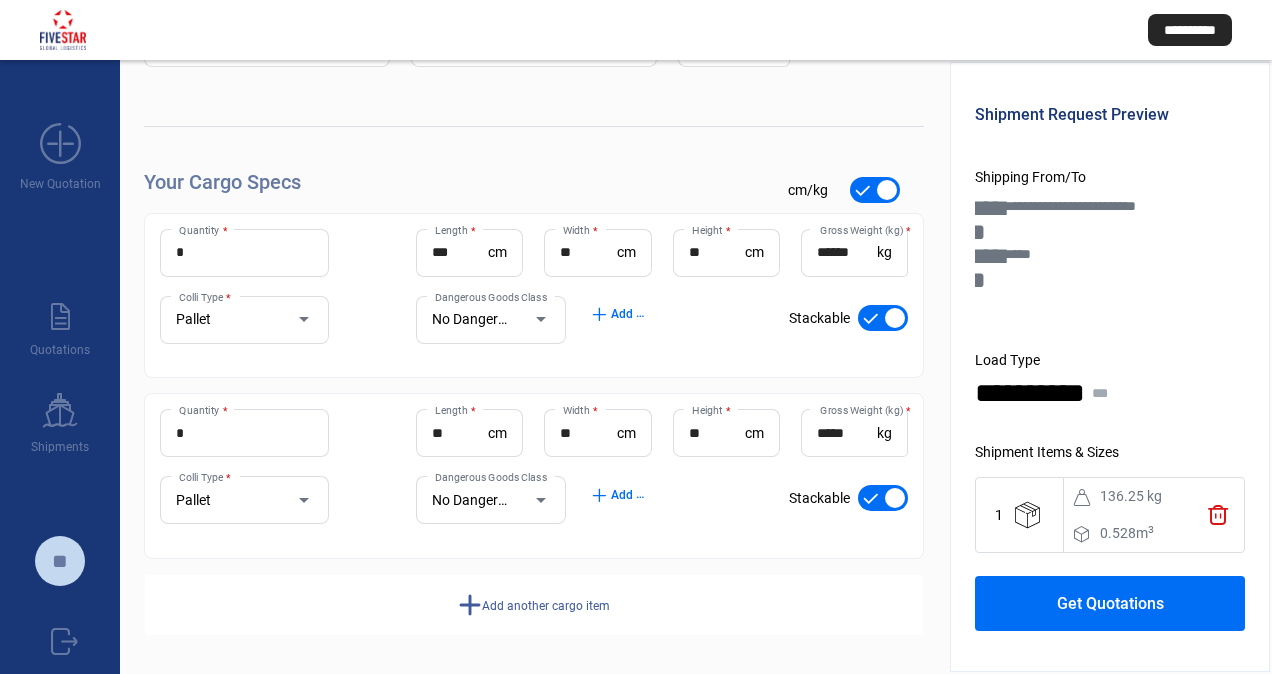 click on "add  Add another cargo item" 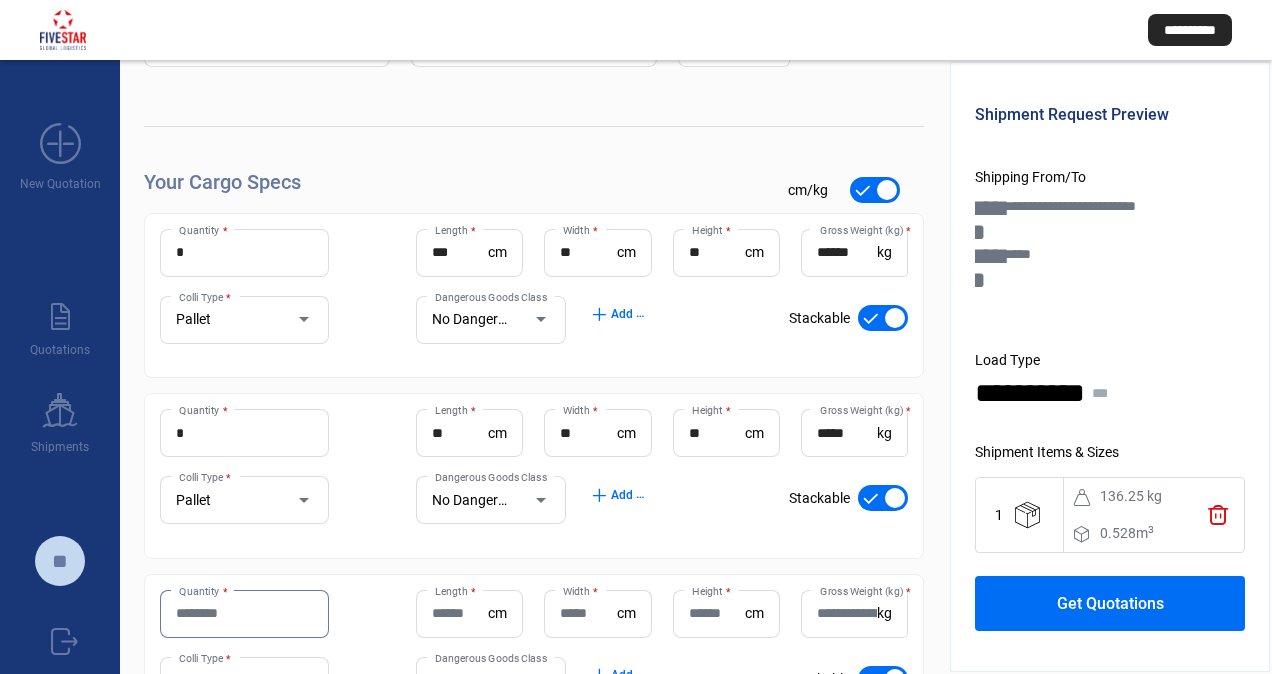click on "Quantity *" at bounding box center (244, 613) 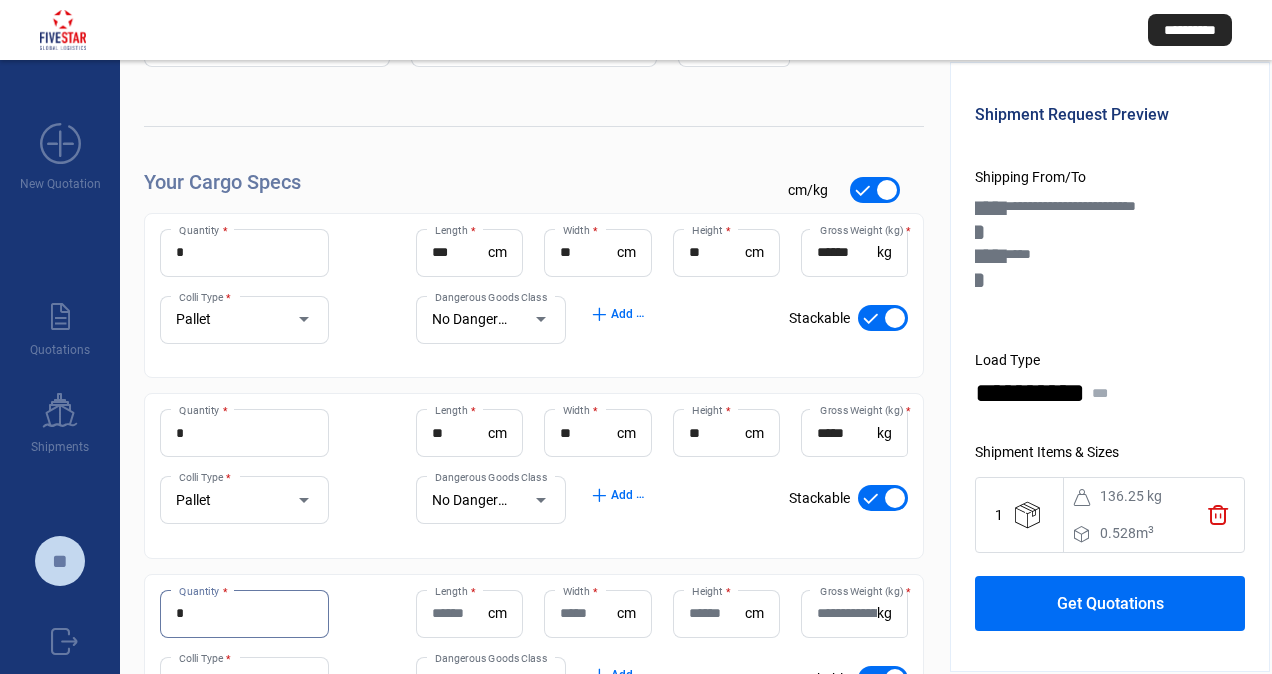 type on "*" 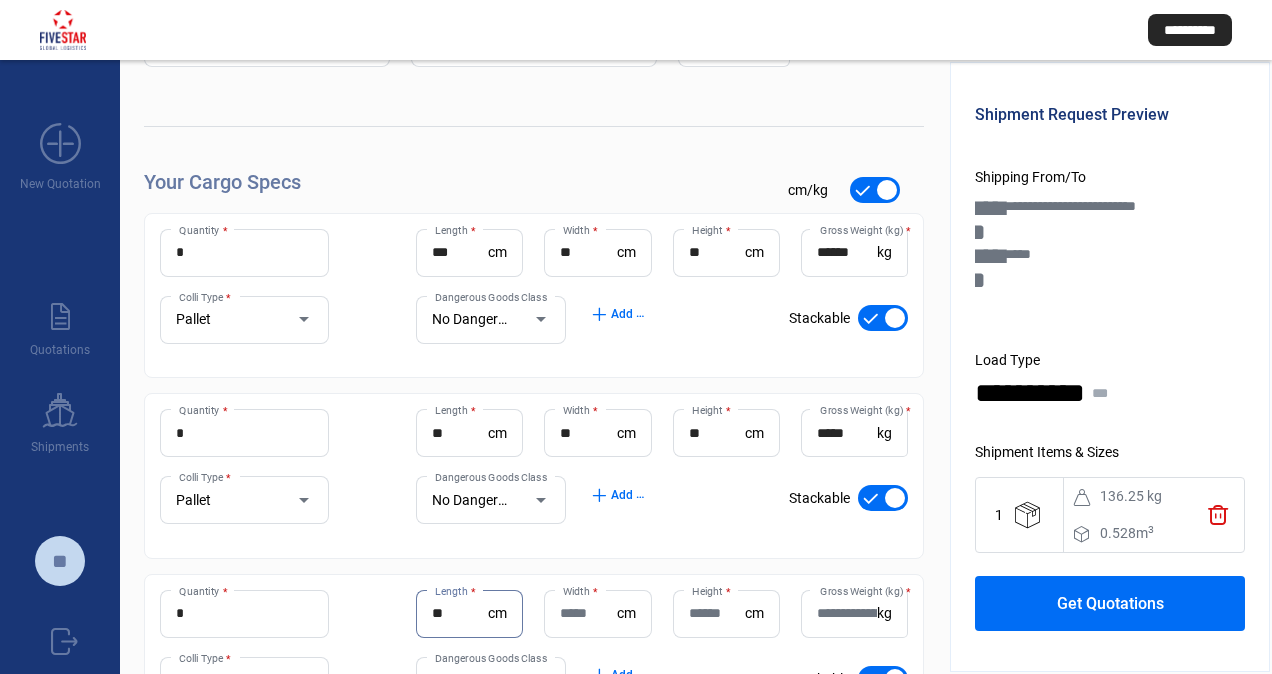 type on "**" 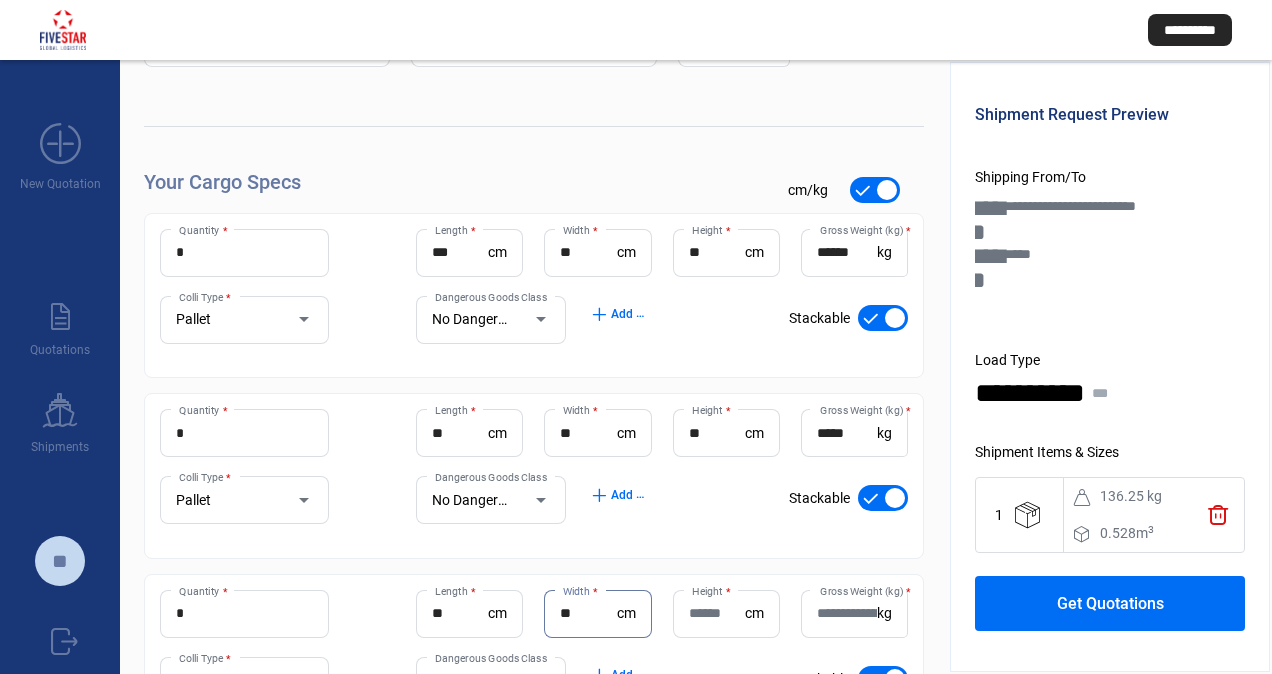 type on "**" 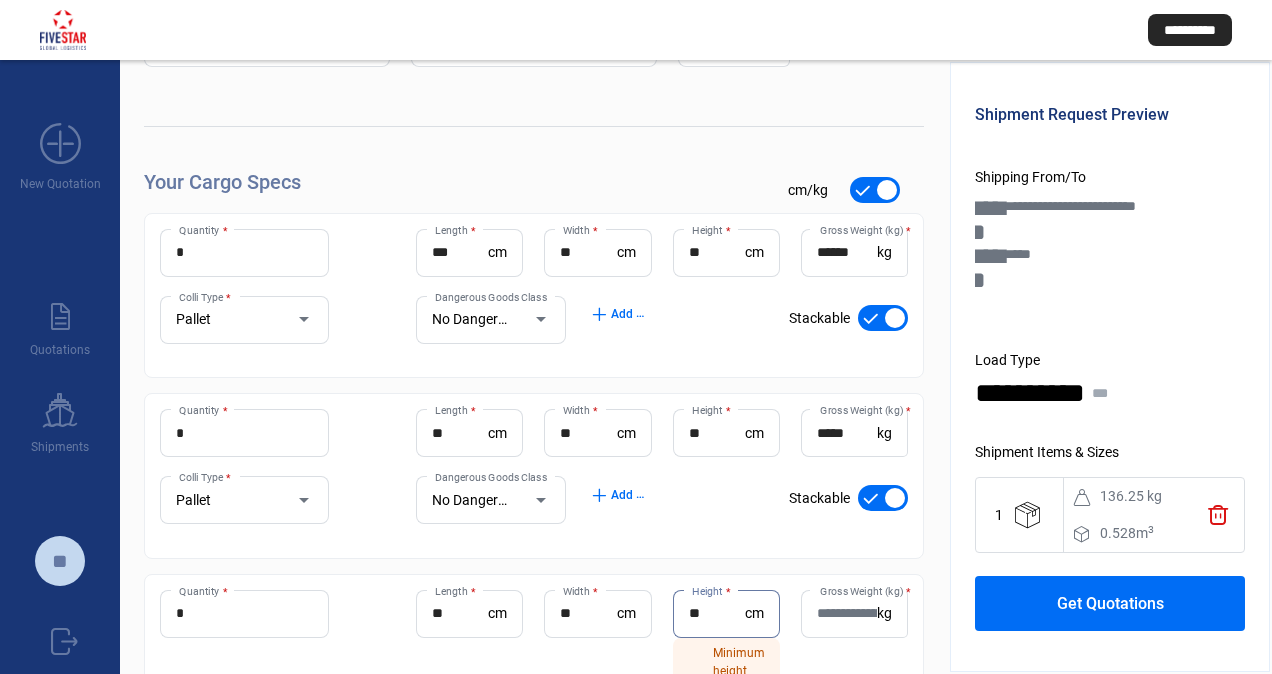 type on "**" 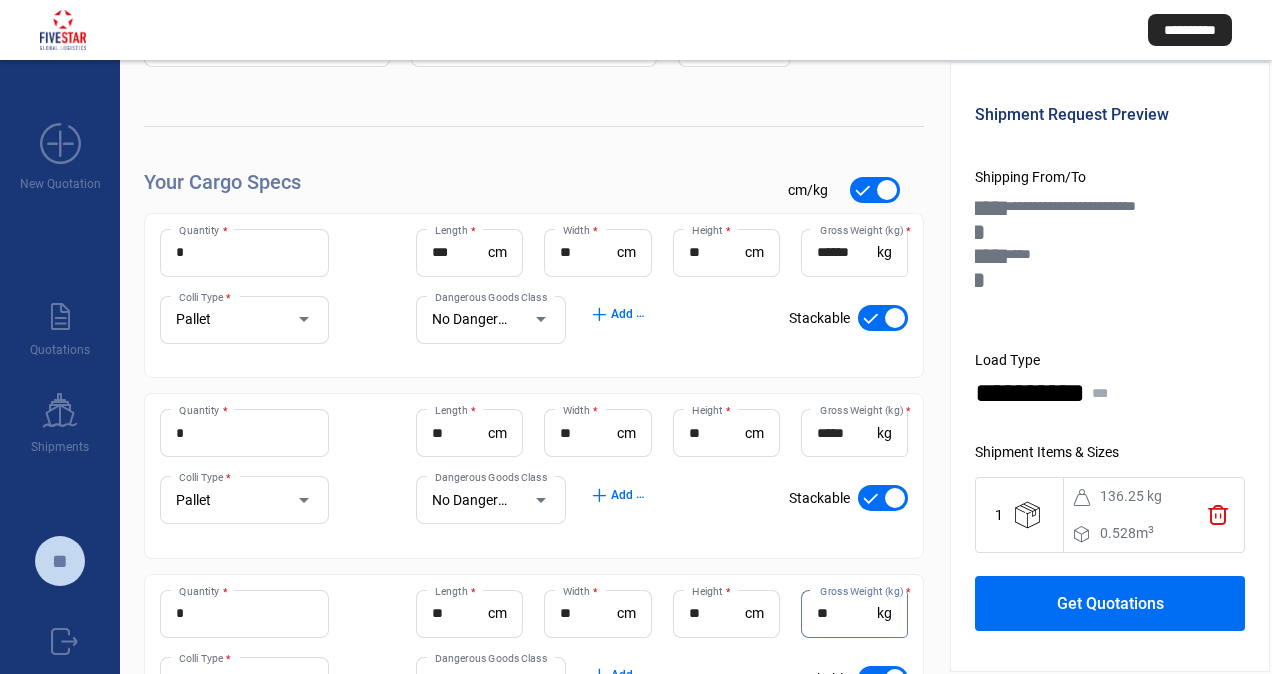 type on "**" 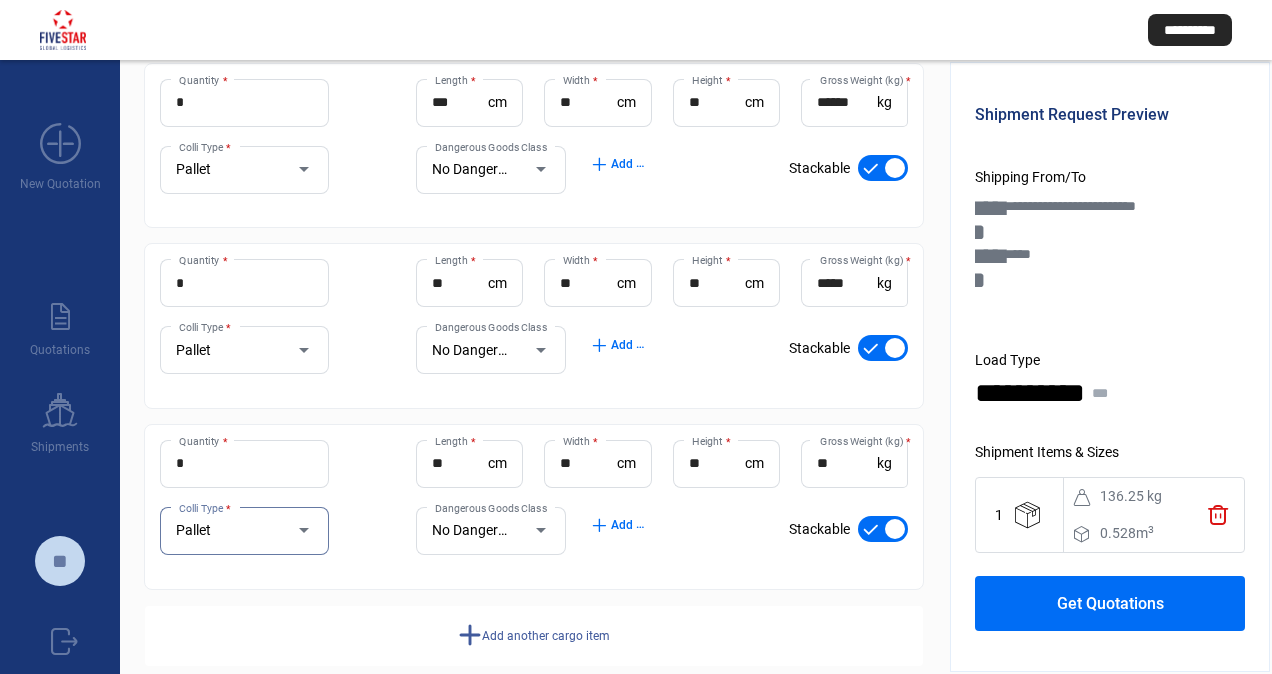 scroll, scrollTop: 328, scrollLeft: 0, axis: vertical 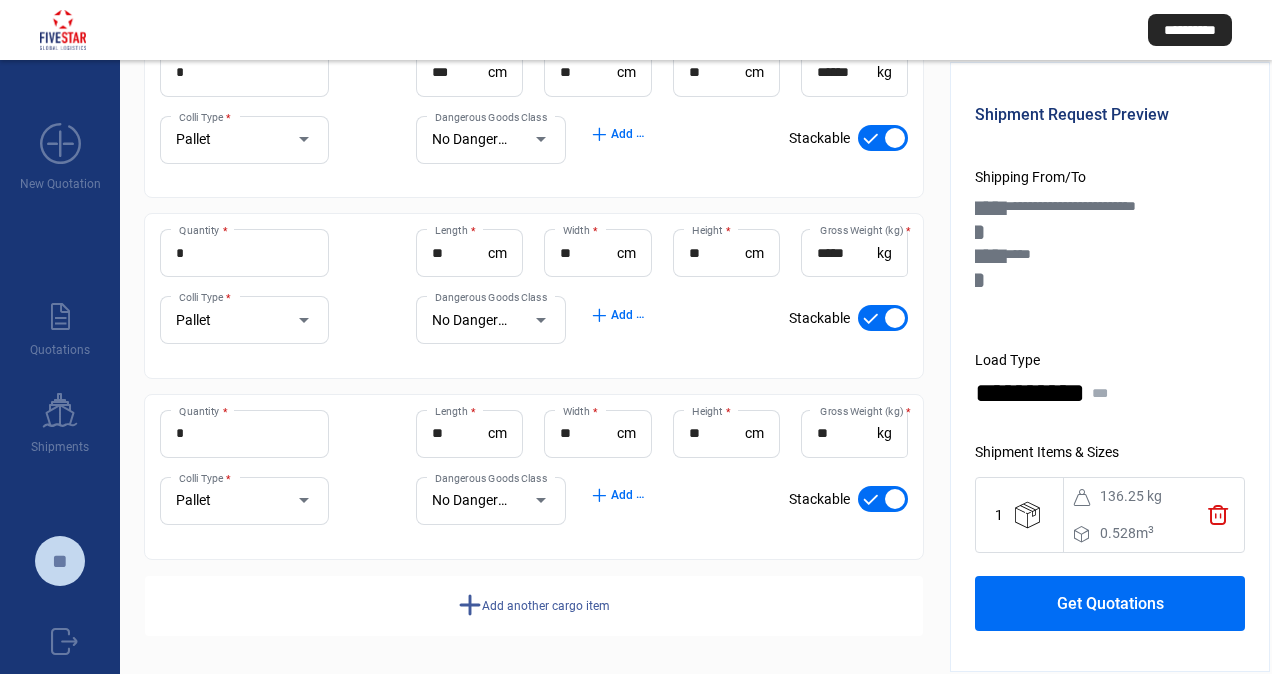 click on "Add another cargo item" 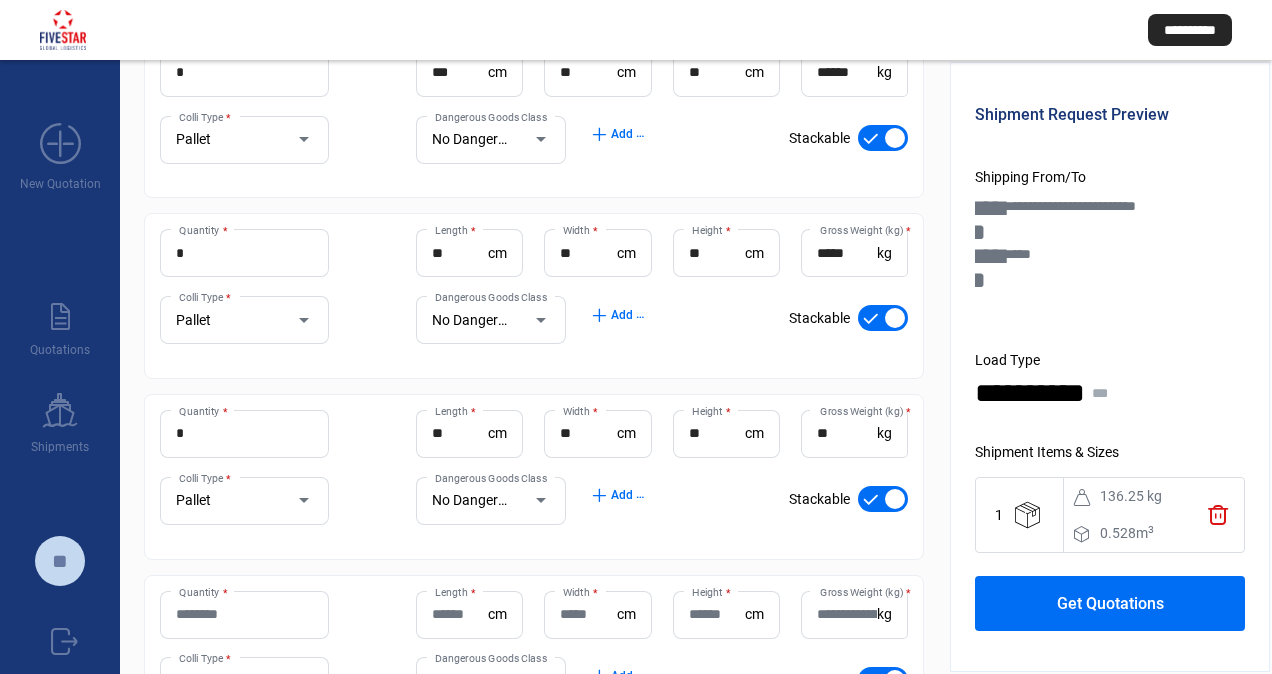 click on "Quantity *" 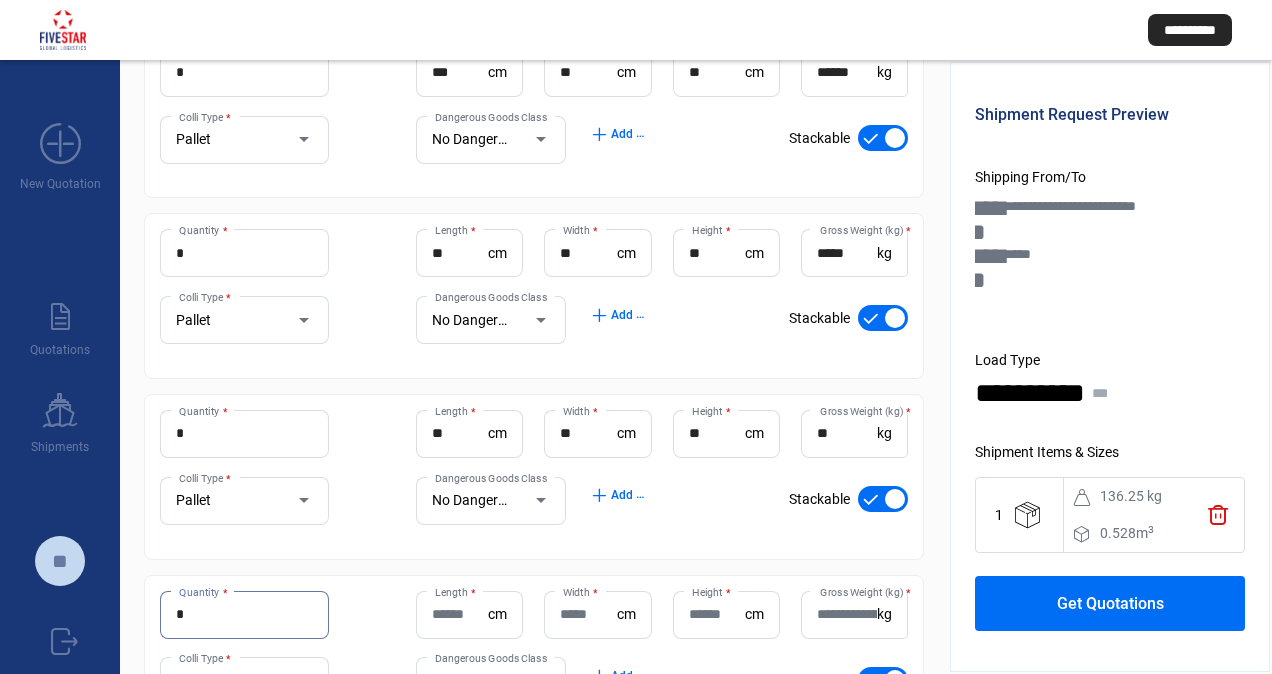type on "*" 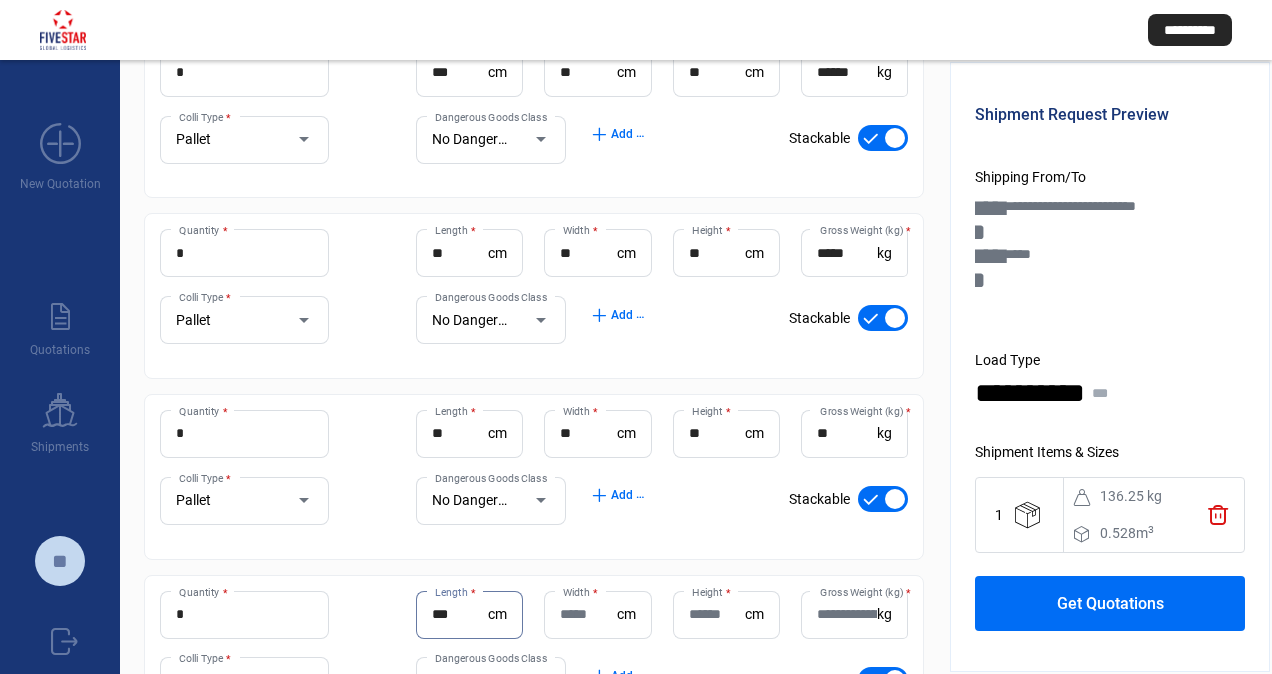 type on "***" 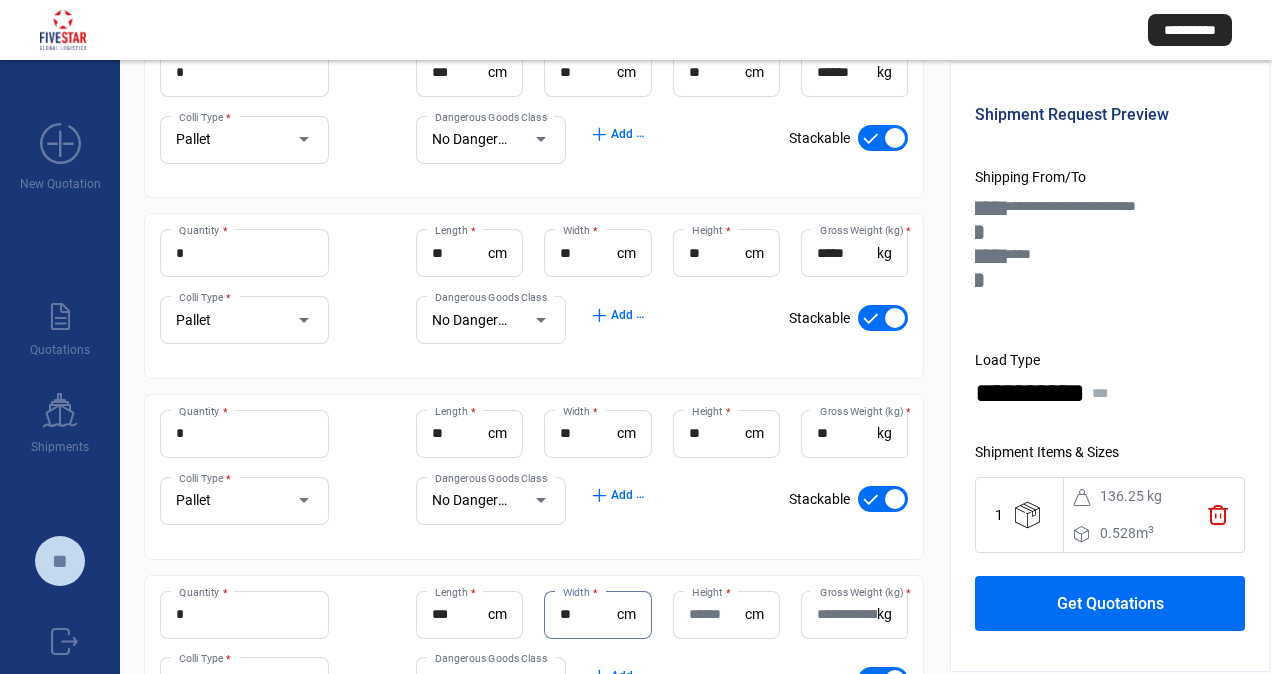 type on "**" 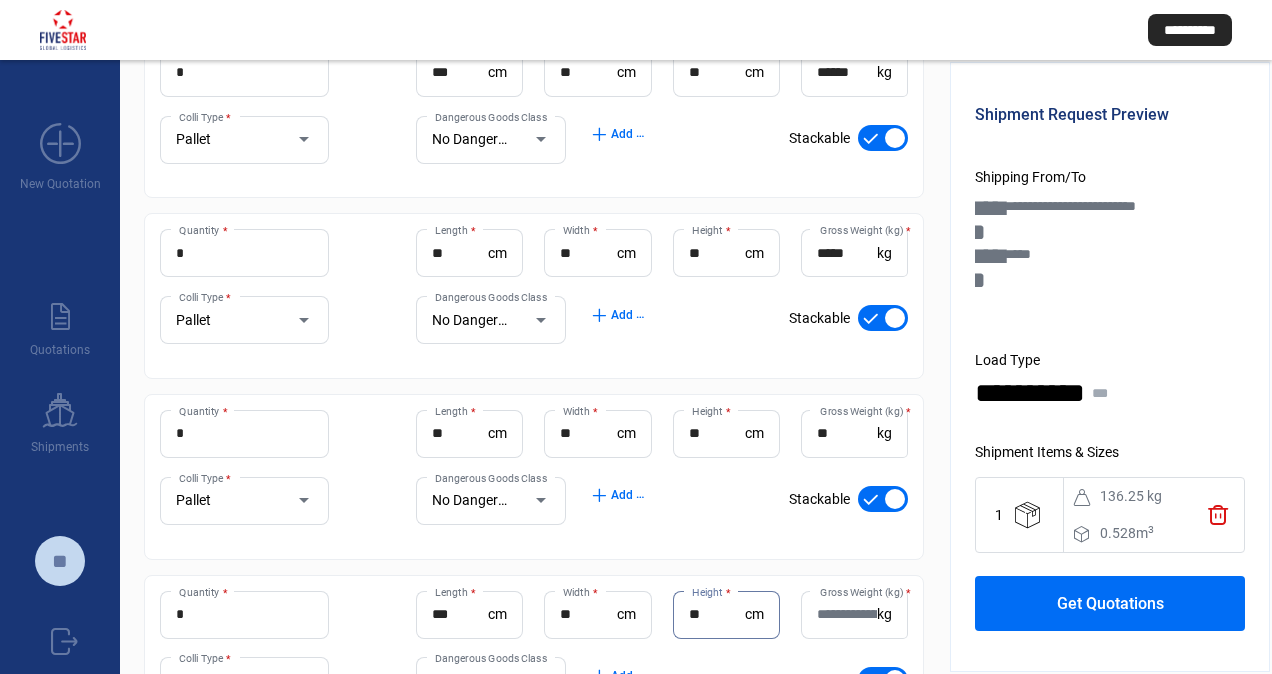 type on "**" 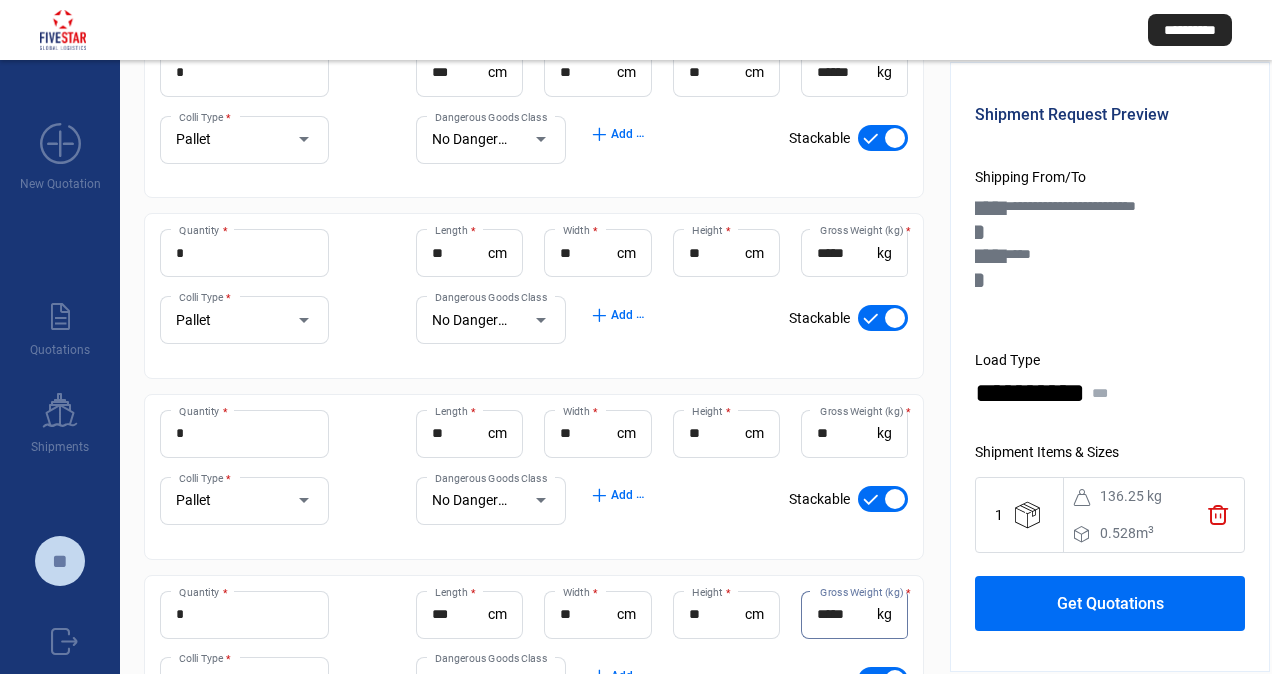 type on "*****" 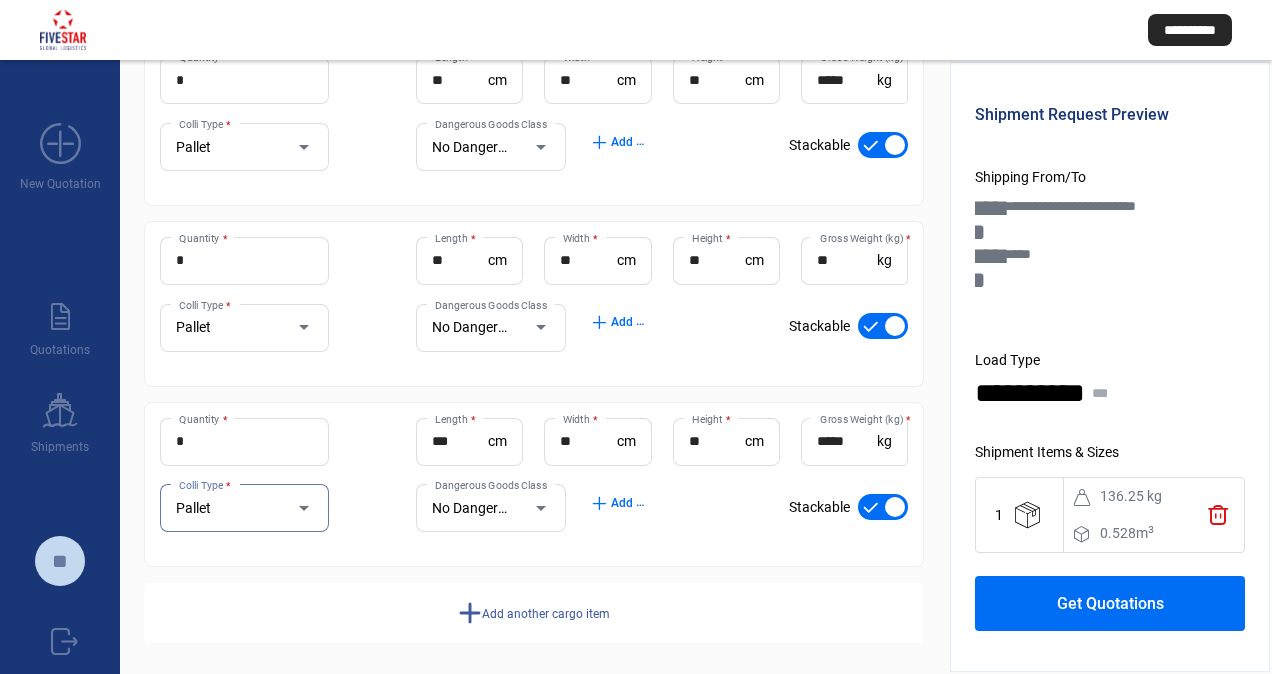 scroll, scrollTop: 508, scrollLeft: 0, axis: vertical 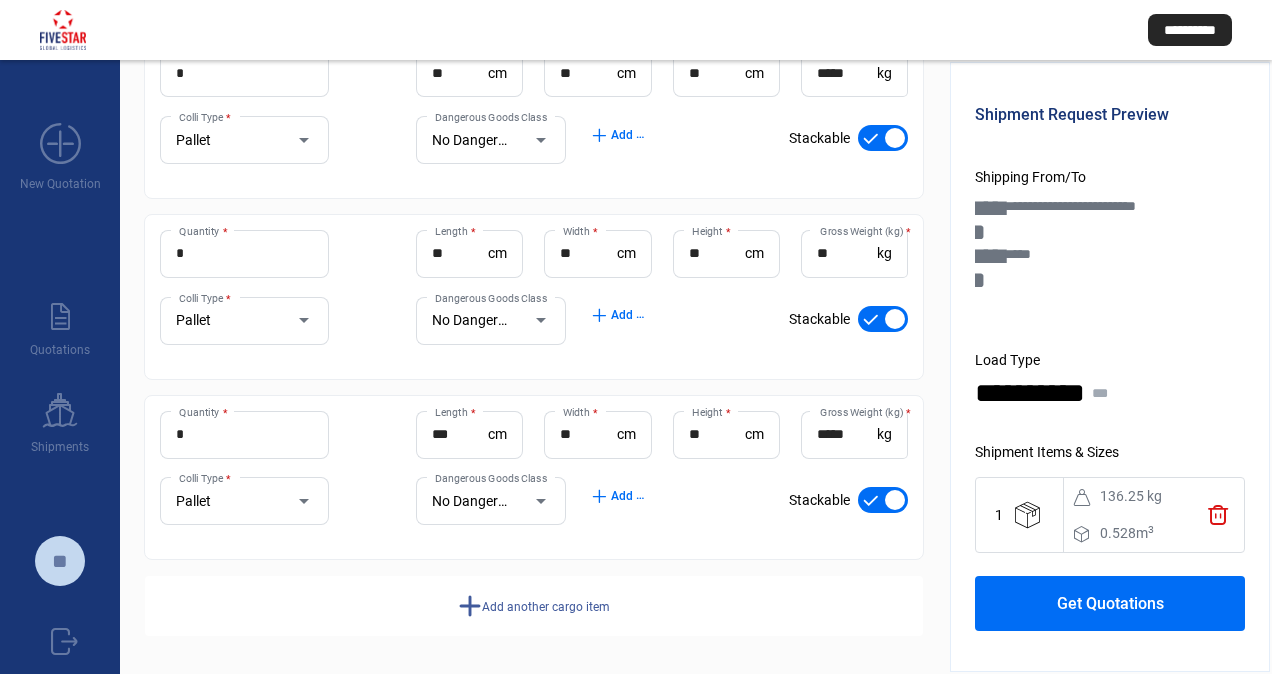 click on "add  Add another cargo item" 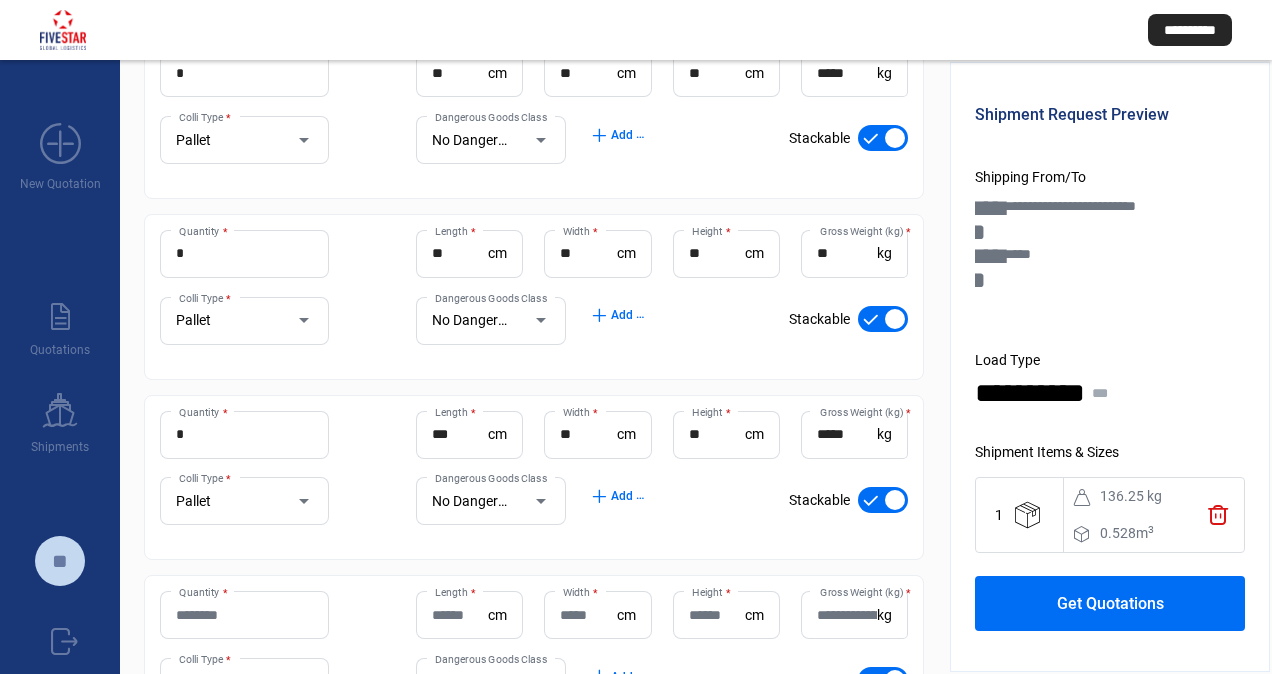 click on "Quantity *" 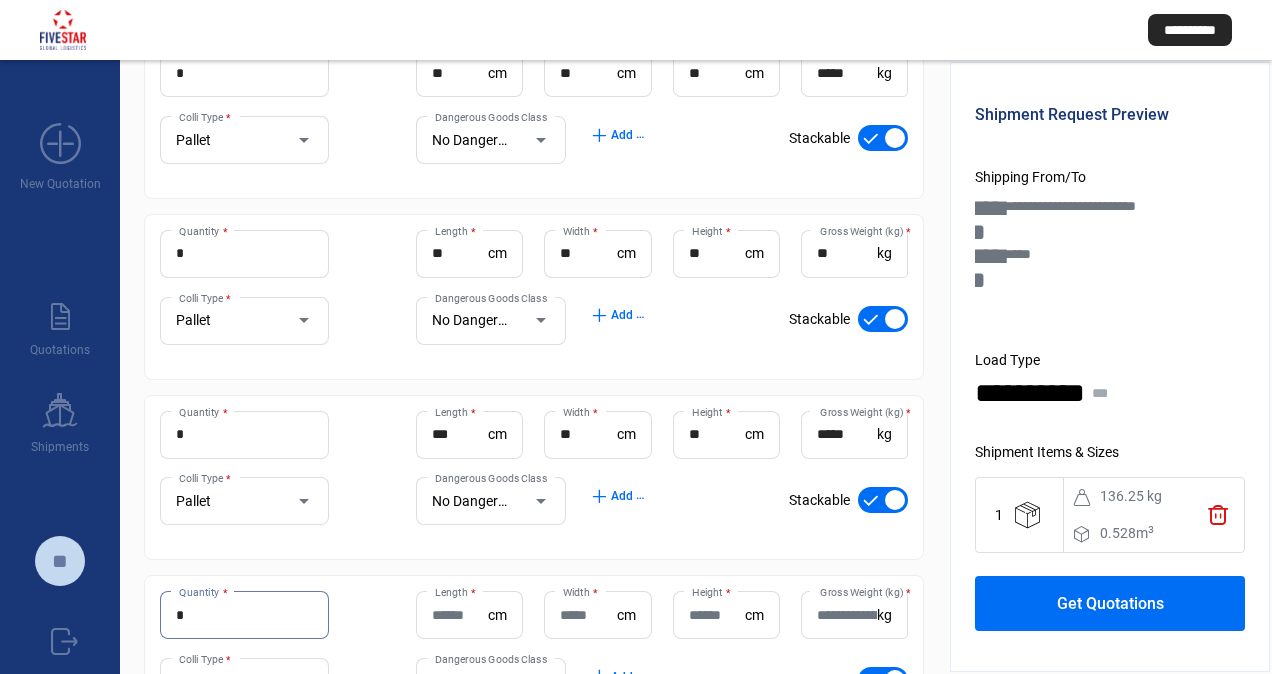 type on "*" 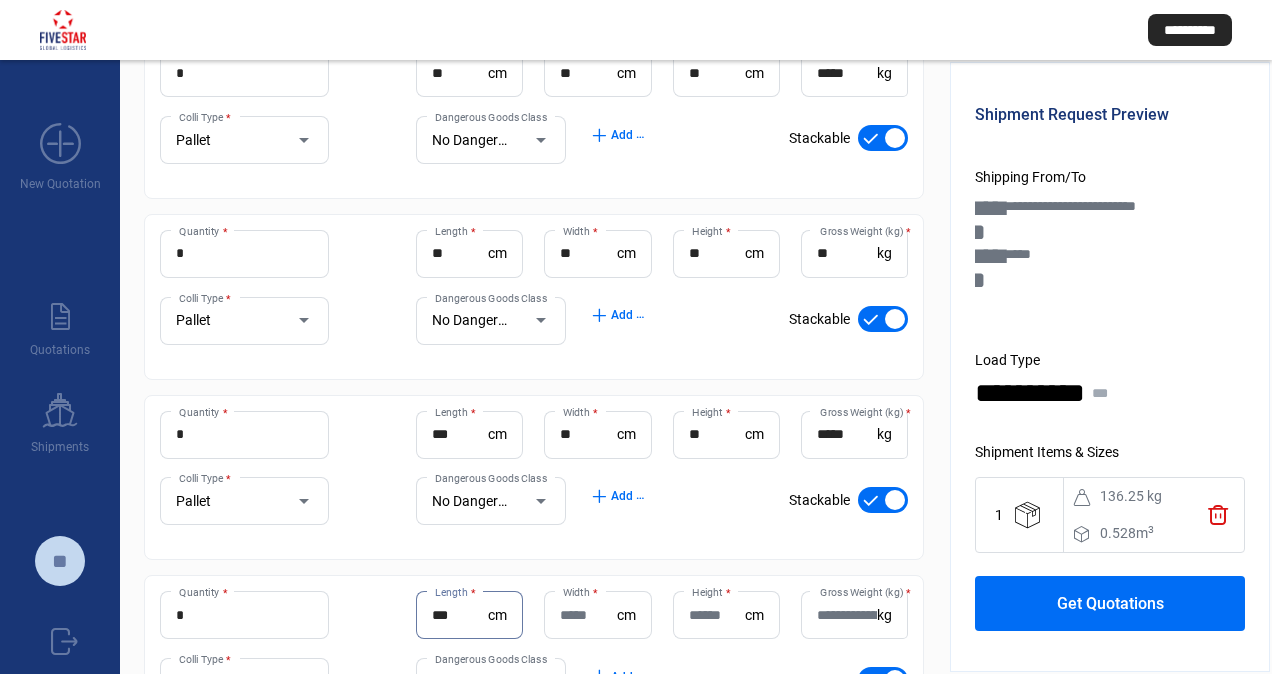 type on "***" 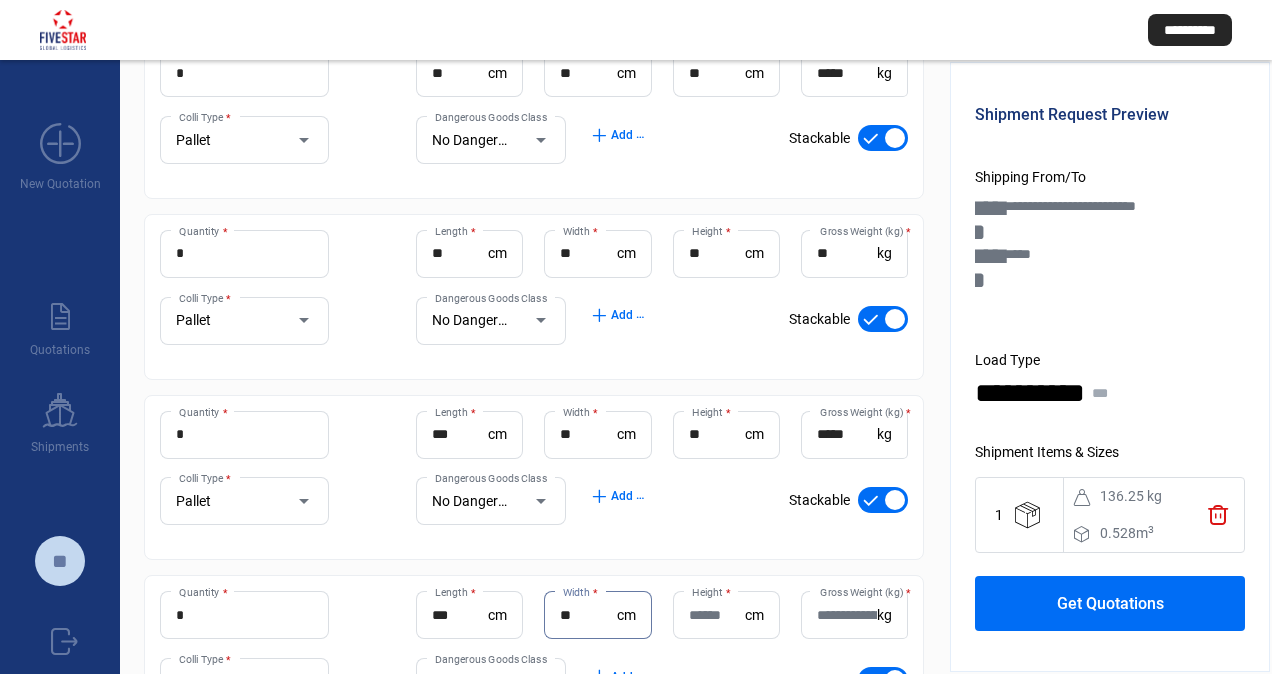 type on "**" 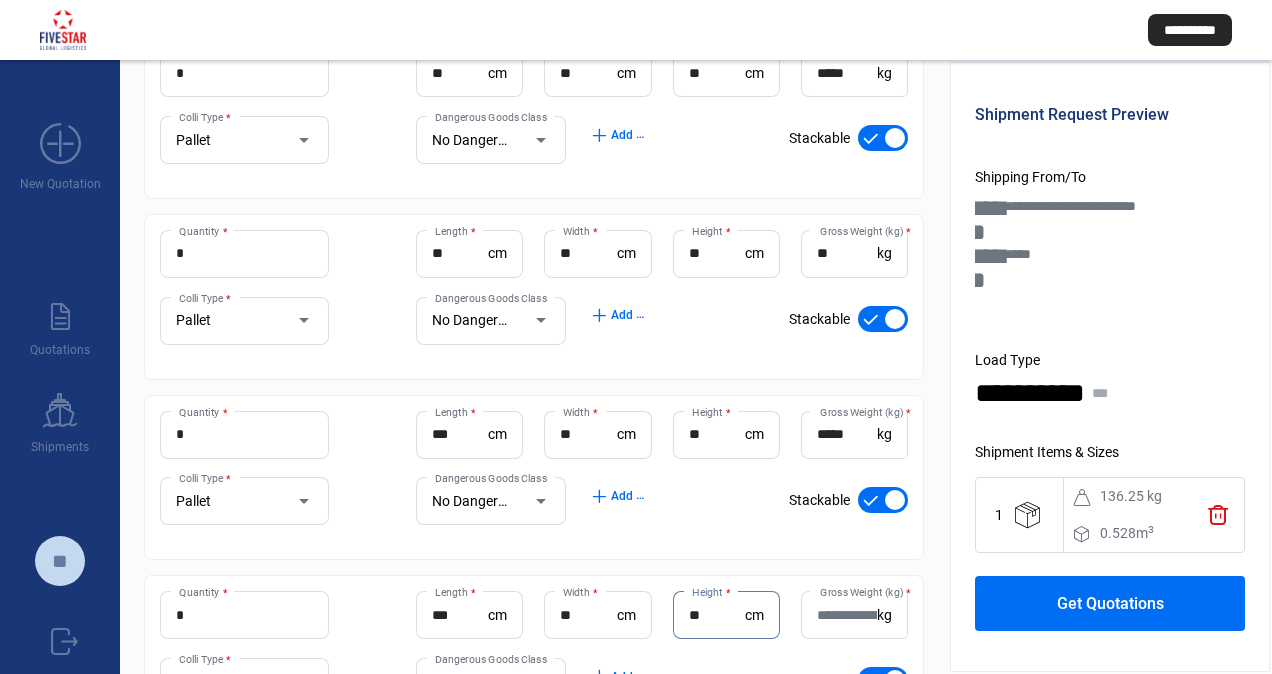 type on "**" 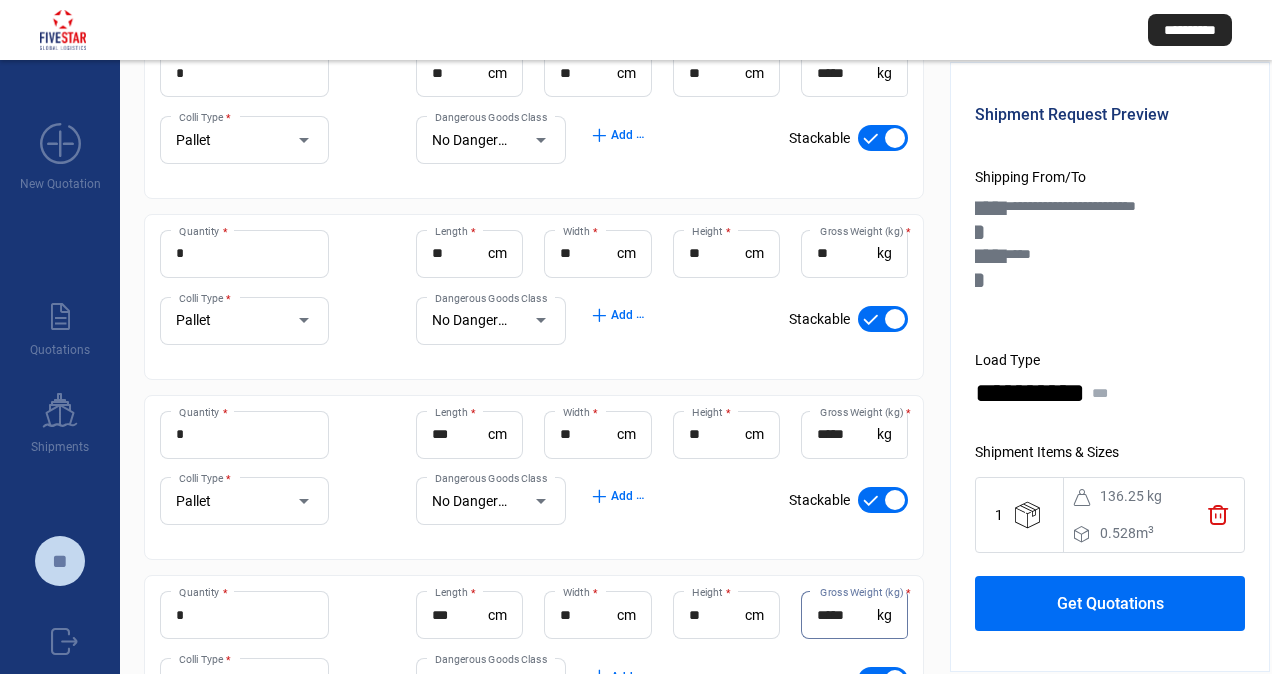 type on "*****" 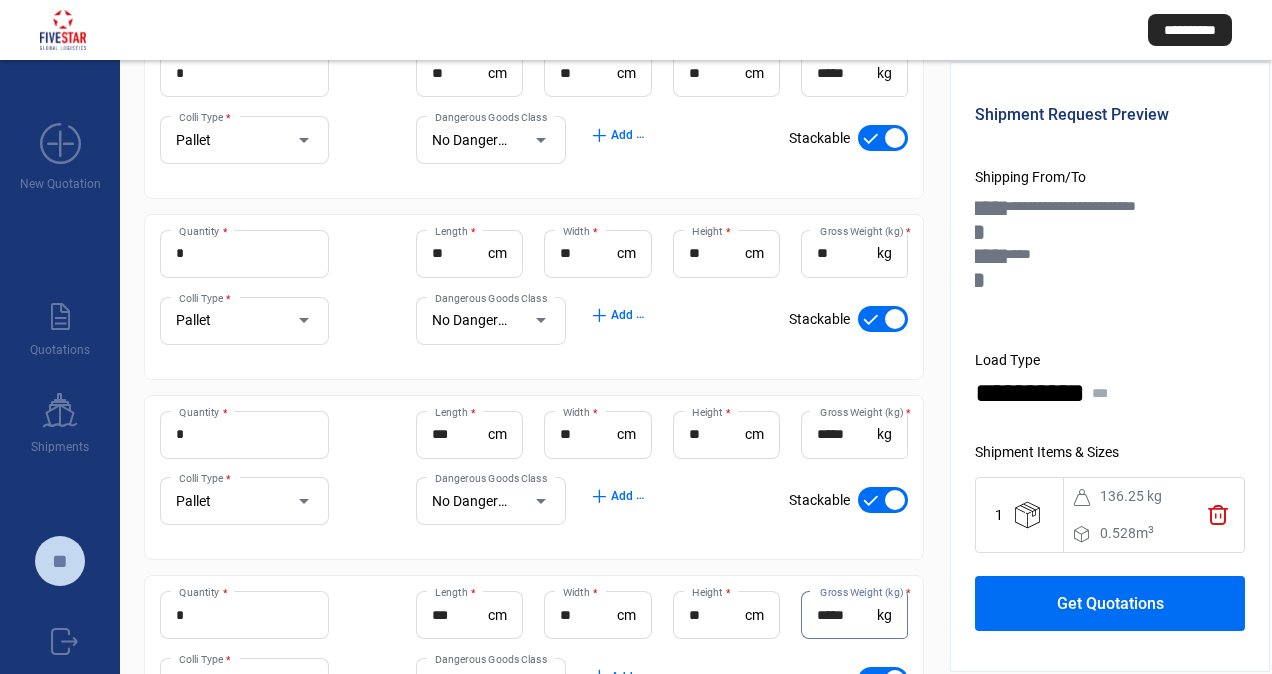 scroll, scrollTop: 525, scrollLeft: 0, axis: vertical 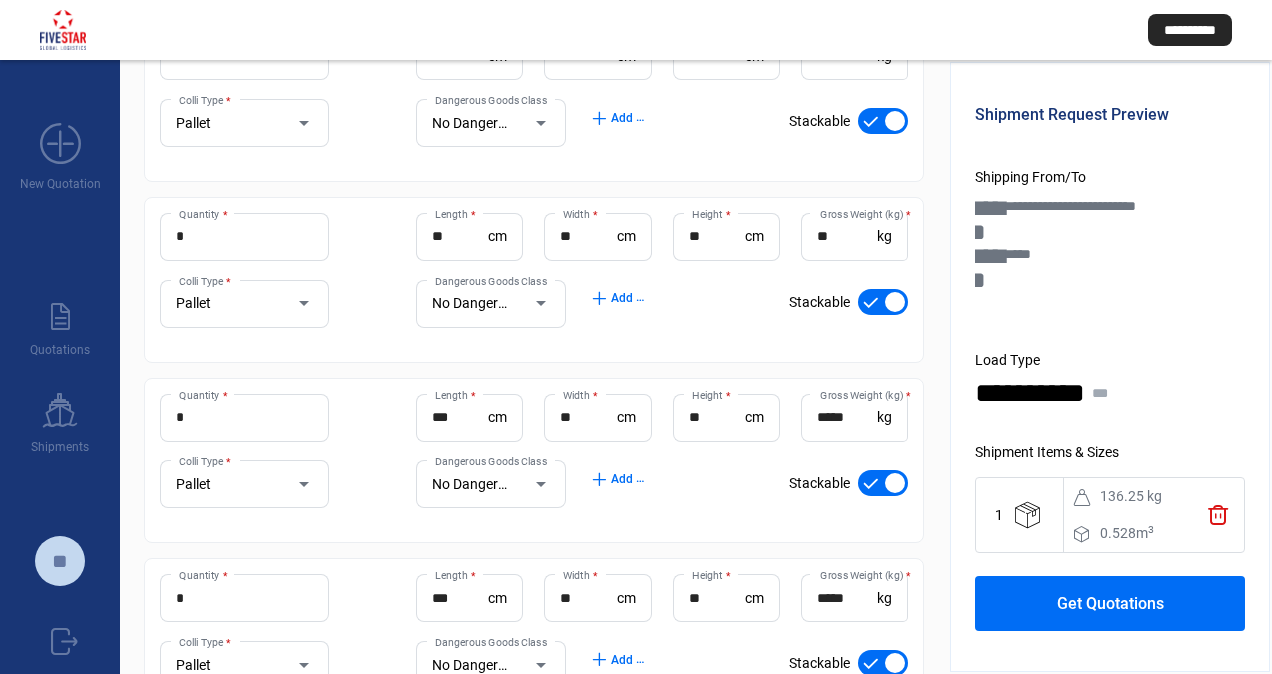 click on "Get Quotations" 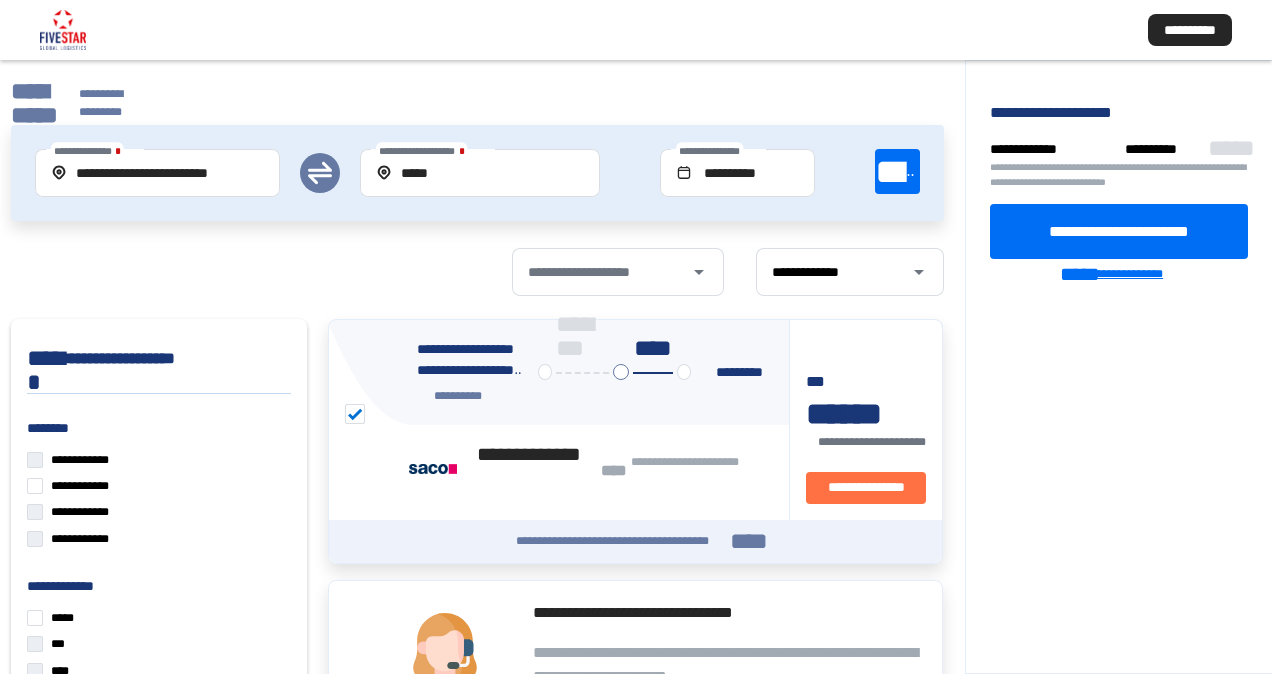 click on "**********" 